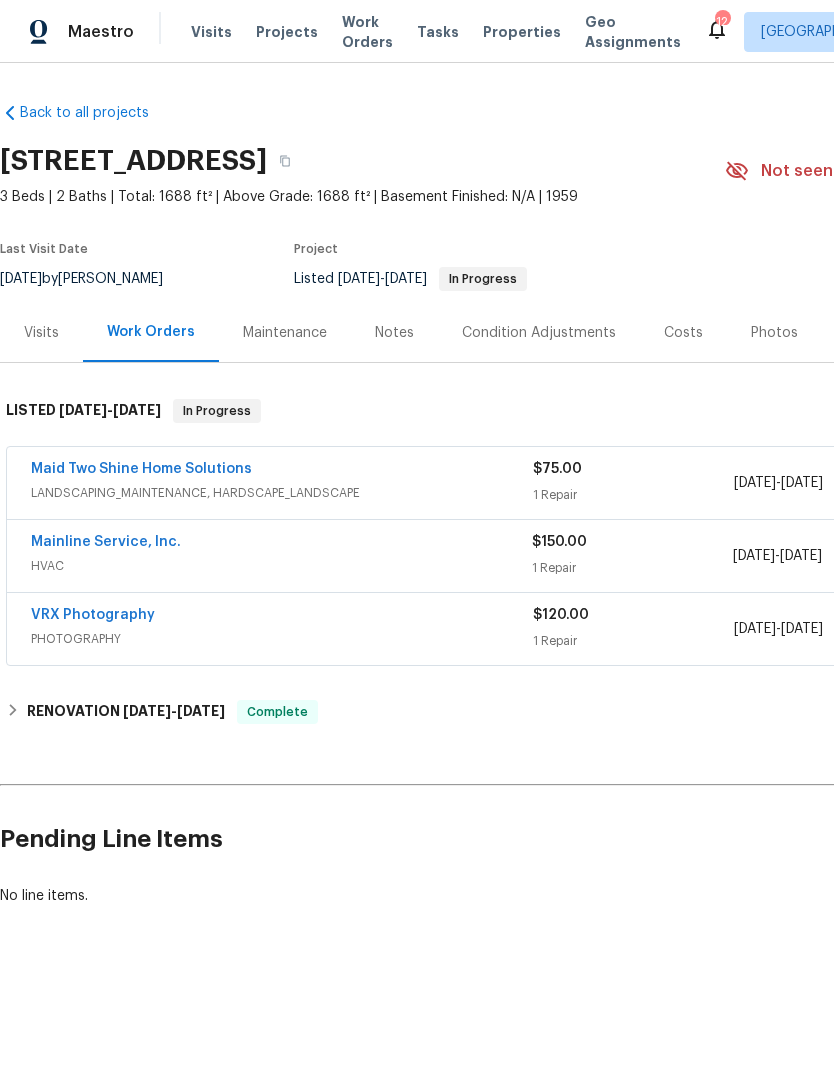 scroll, scrollTop: 0, scrollLeft: 0, axis: both 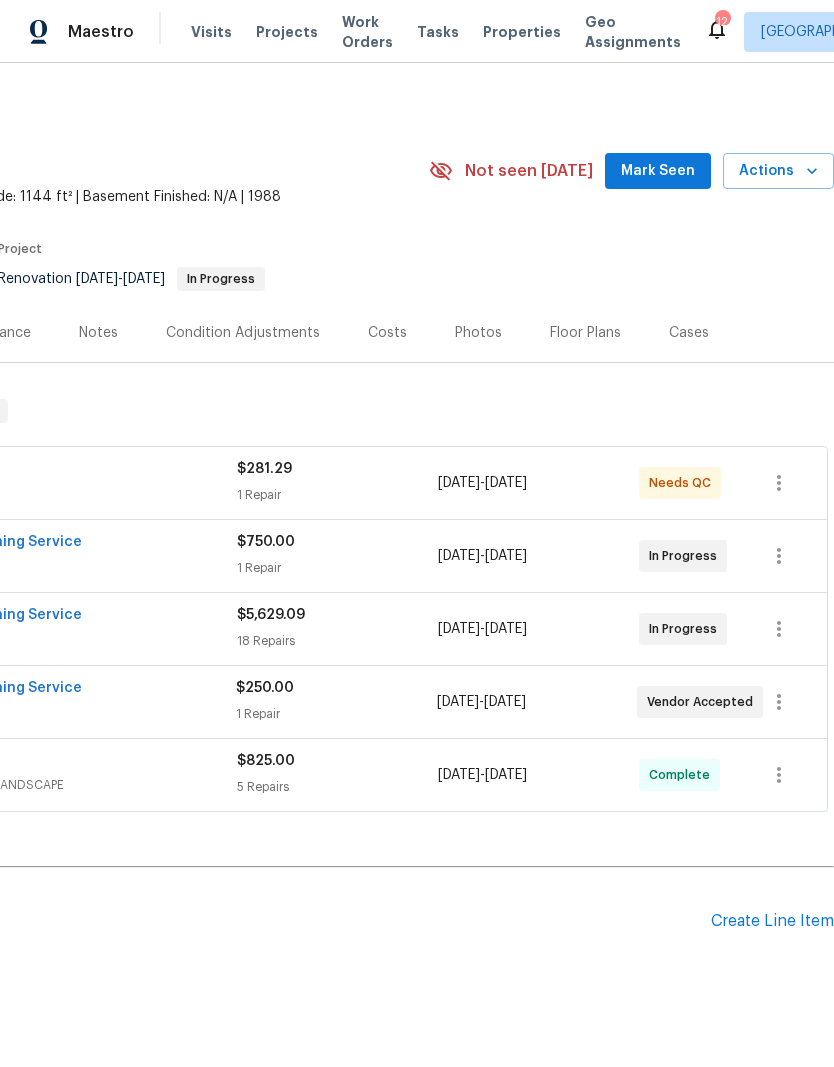 click on "Create Line Item" at bounding box center (772, 921) 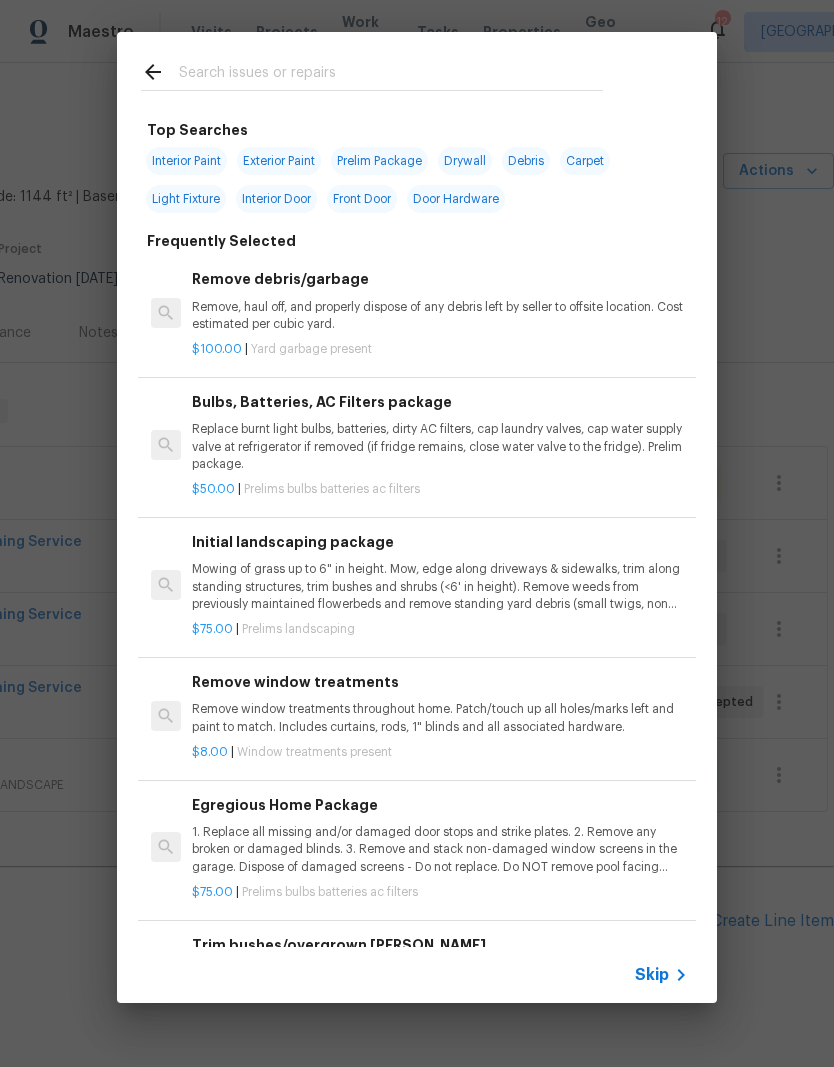 click at bounding box center [391, 75] 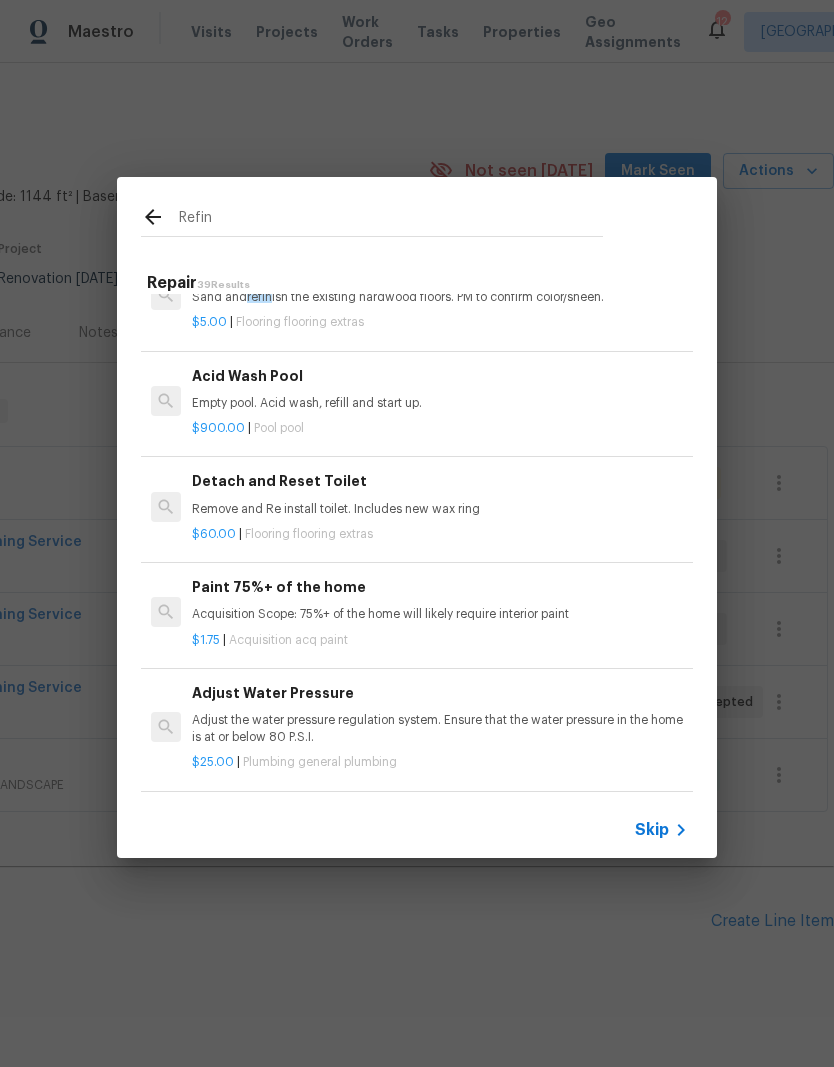 scroll, scrollTop: 130, scrollLeft: -1, axis: both 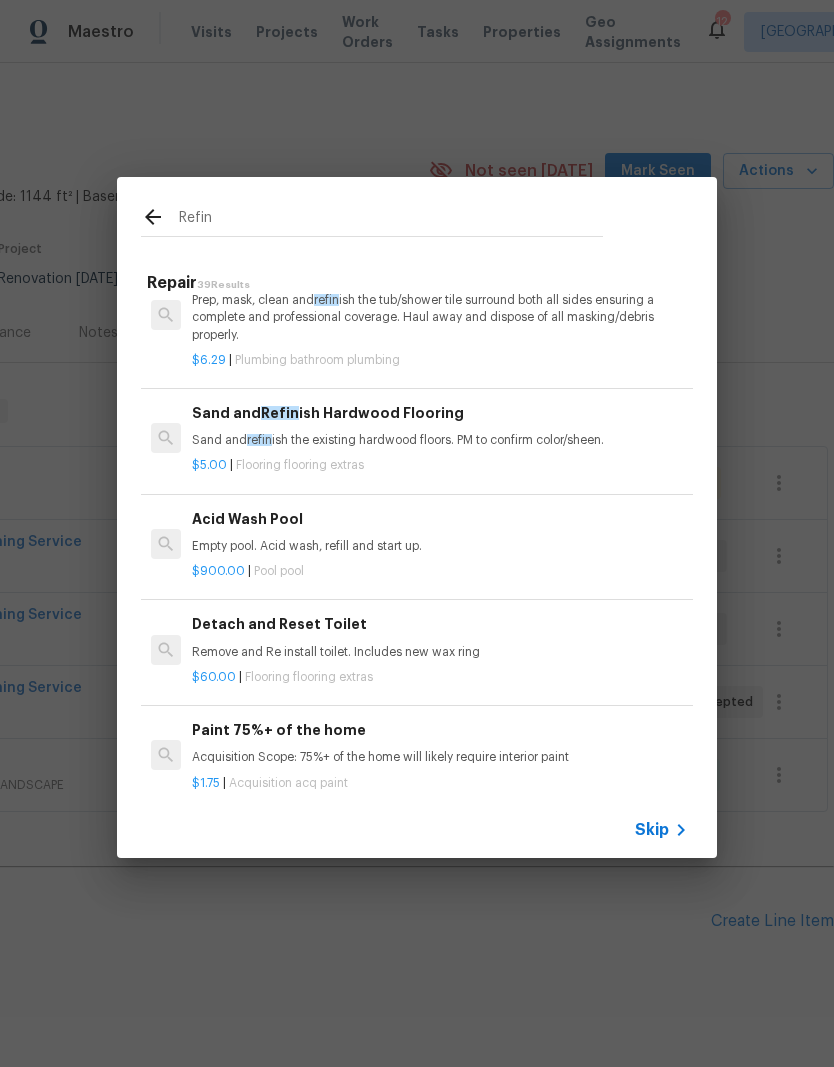 click on "Refin" at bounding box center (391, 220) 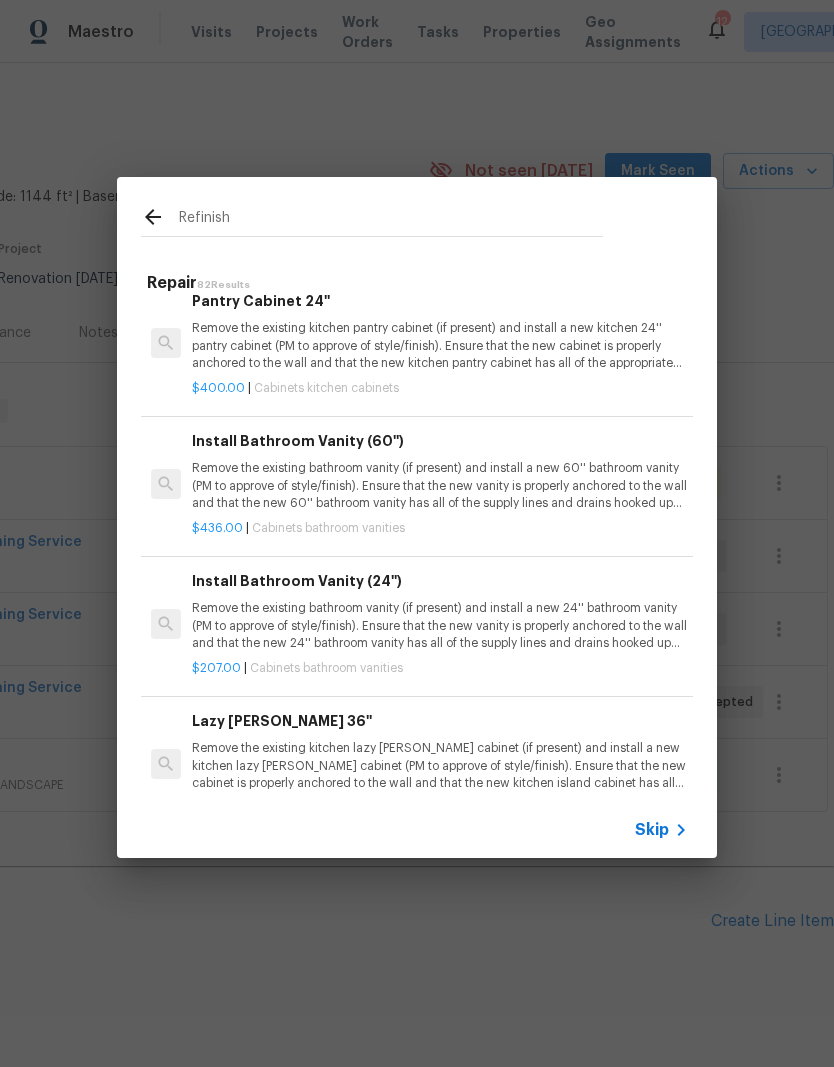 scroll, scrollTop: 10061, scrollLeft: 0, axis: vertical 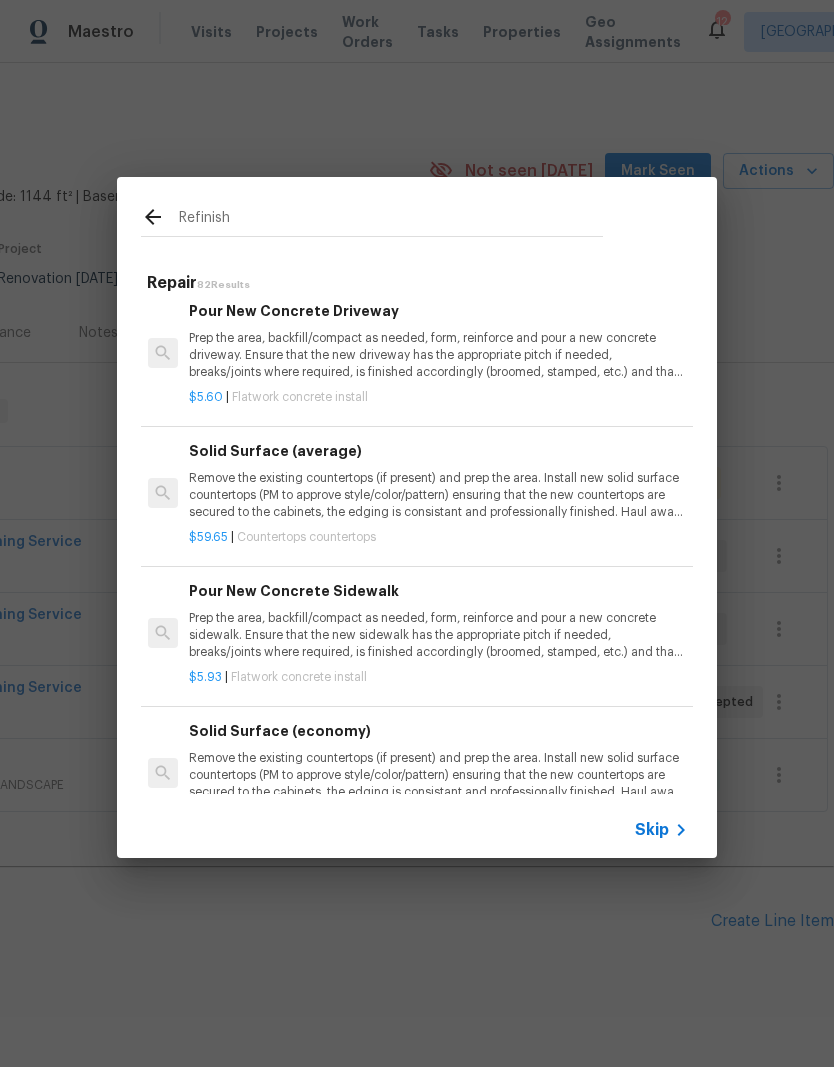 click on "Refinish" at bounding box center (391, 220) 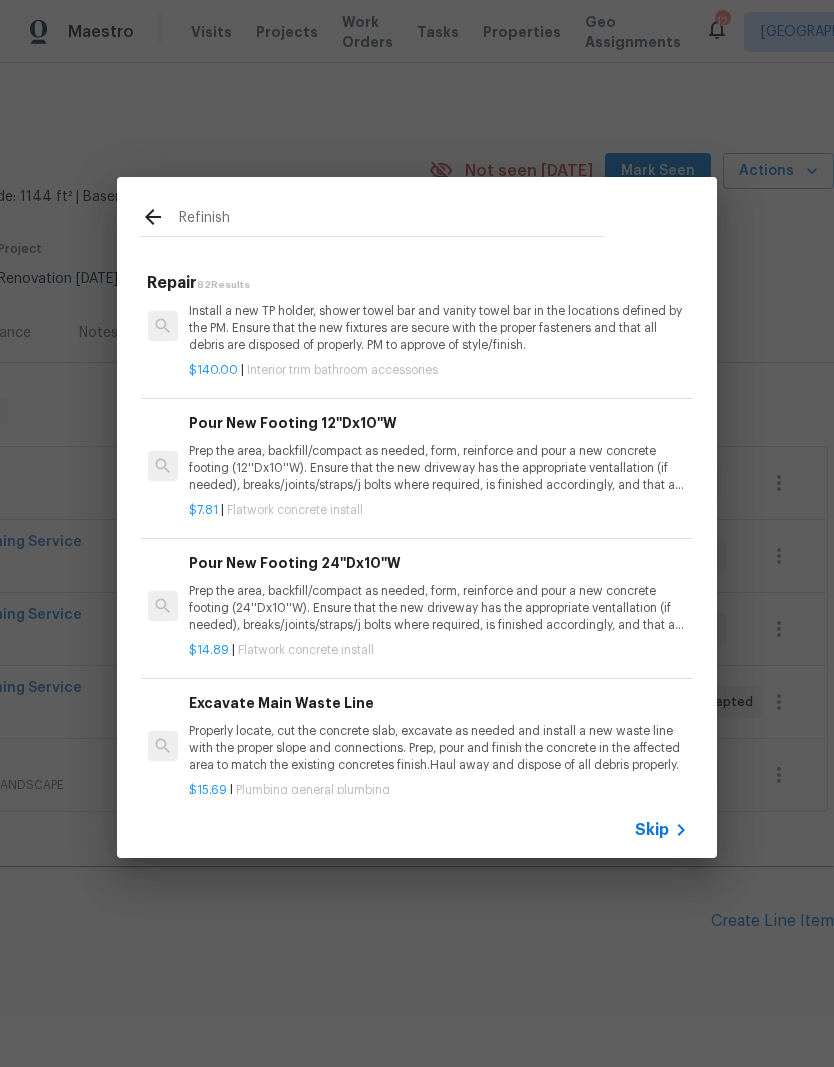 scroll, scrollTop: 5134, scrollLeft: 3, axis: both 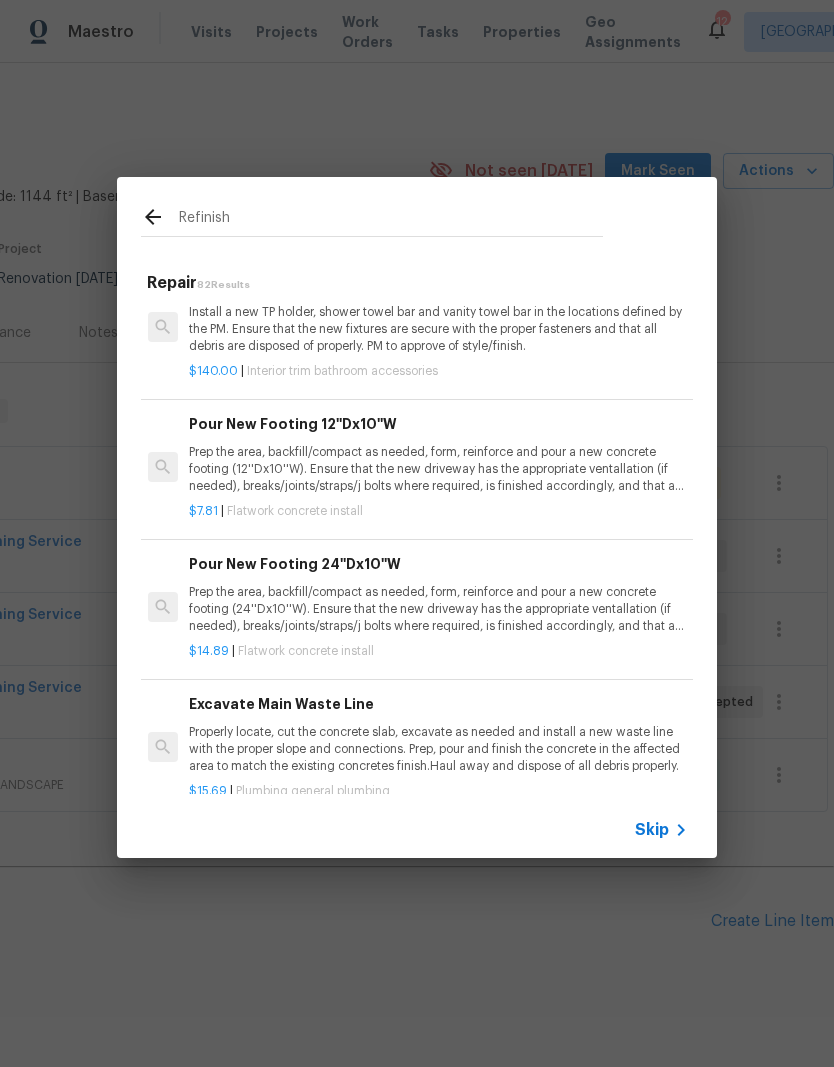 type on "Refinish t" 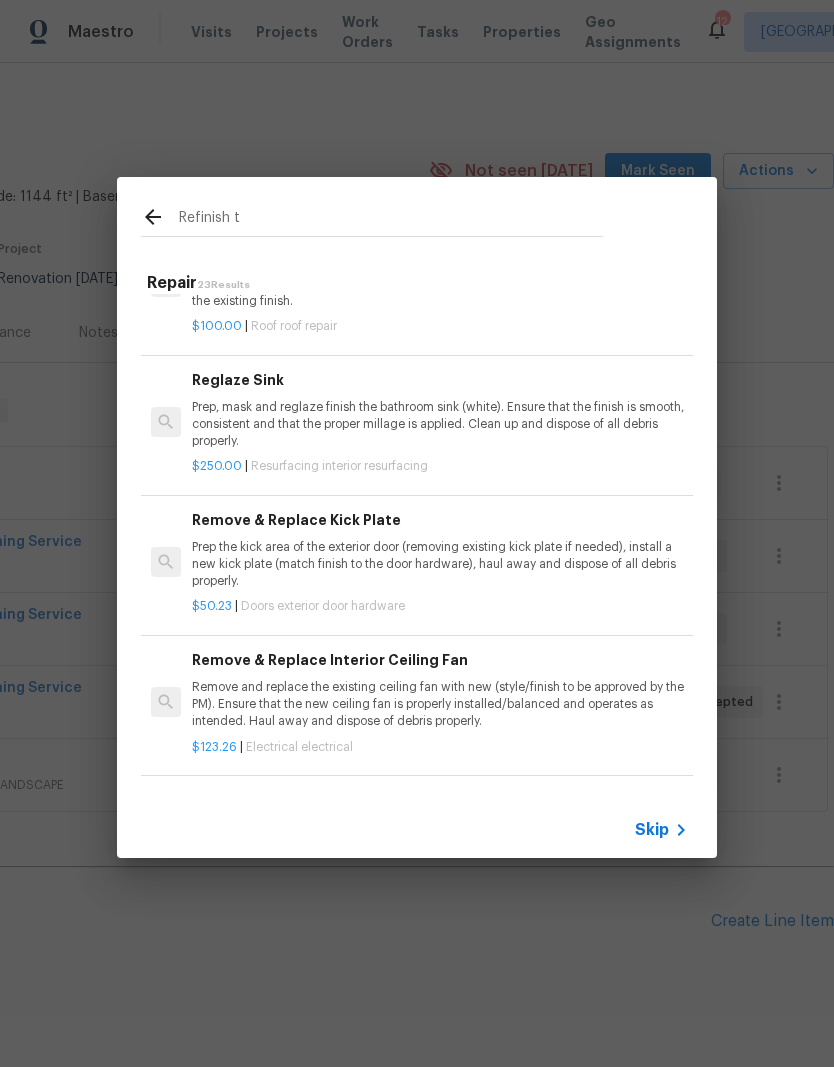 scroll, scrollTop: 385, scrollLeft: 0, axis: vertical 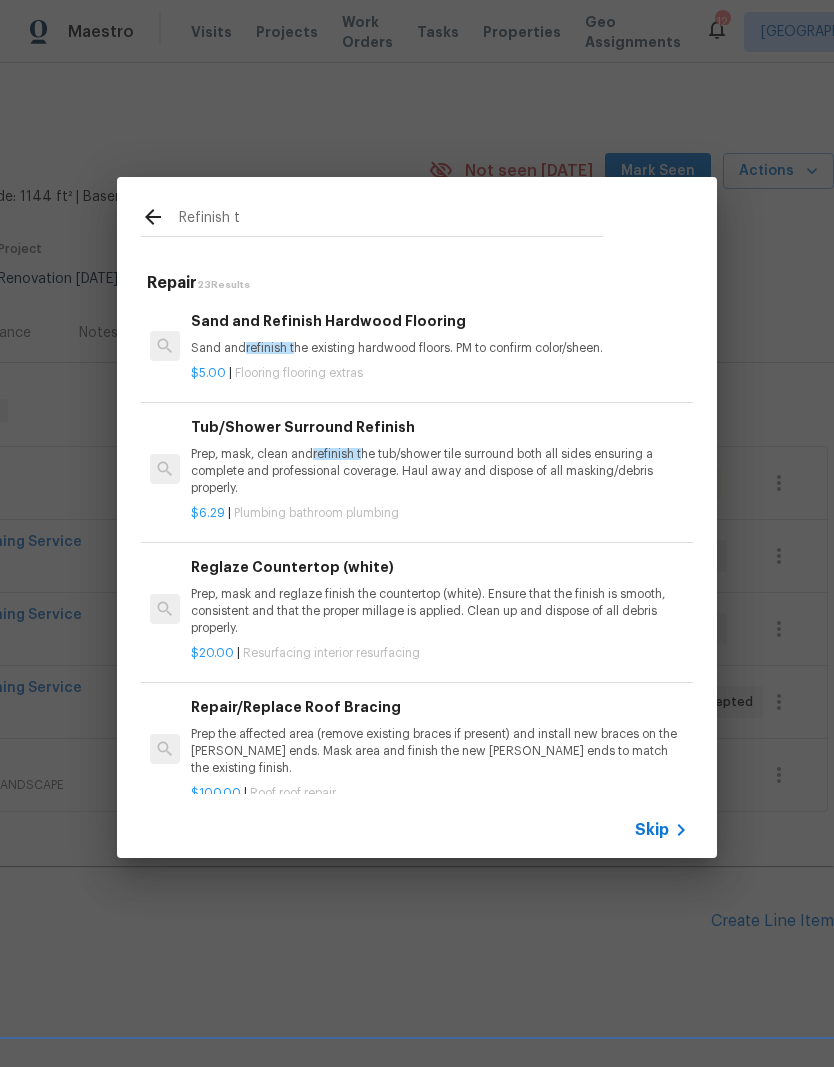 click on "Tub/Shower Surround Refinish Prep, mask, clean and  refinish t he tub/shower tile surround both all sides ensuring a complete and professional coverage. Haul away and dispose of all masking/debris properly." at bounding box center (439, 457) 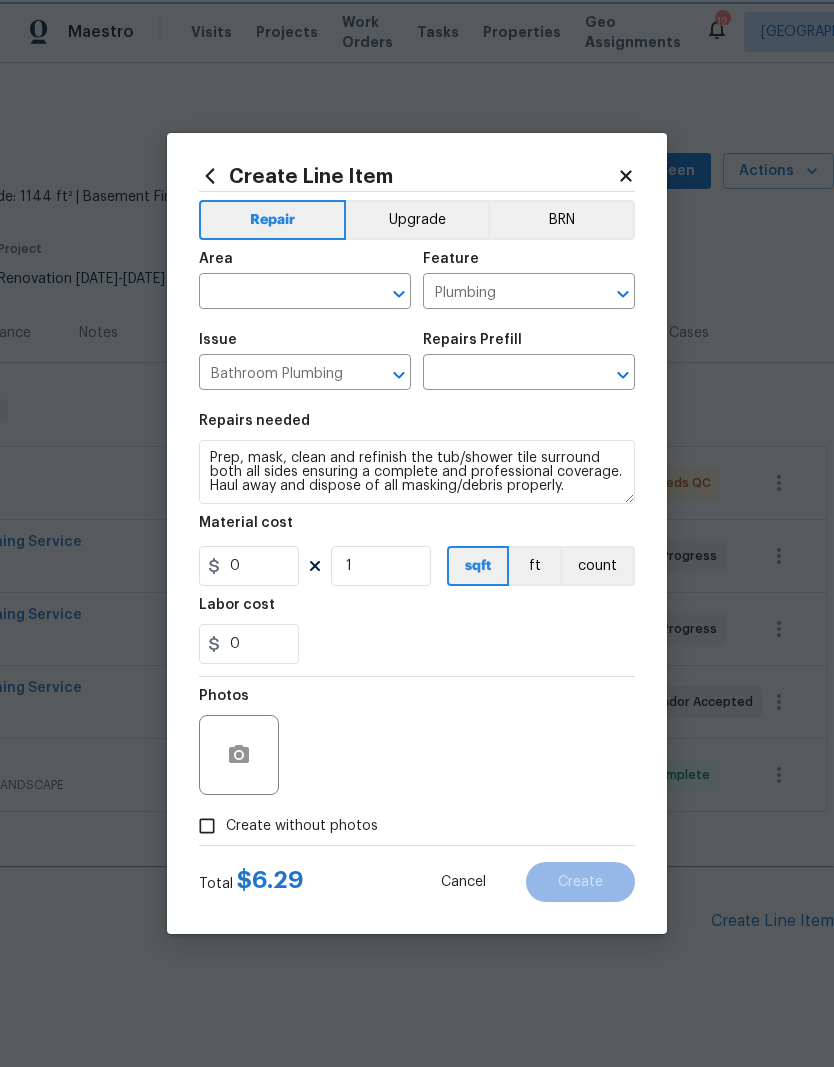 type on "Tub/Shower Surround Refinish $6.29" 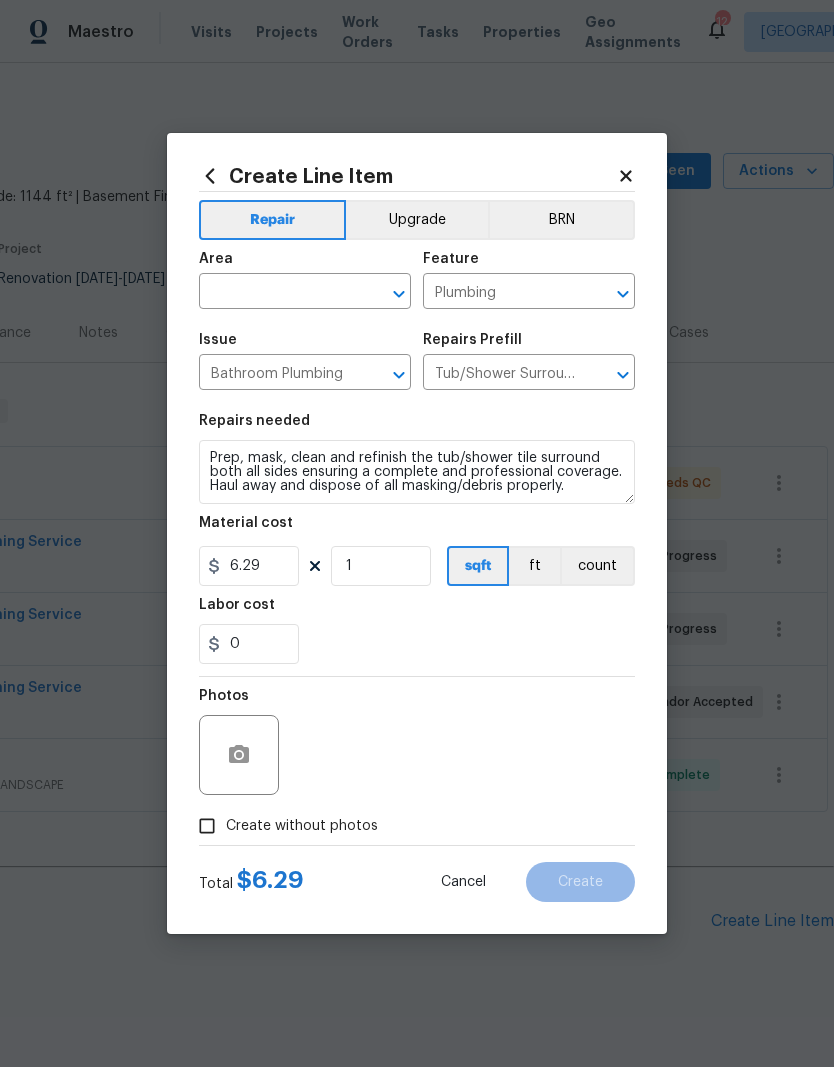 click at bounding box center (277, 293) 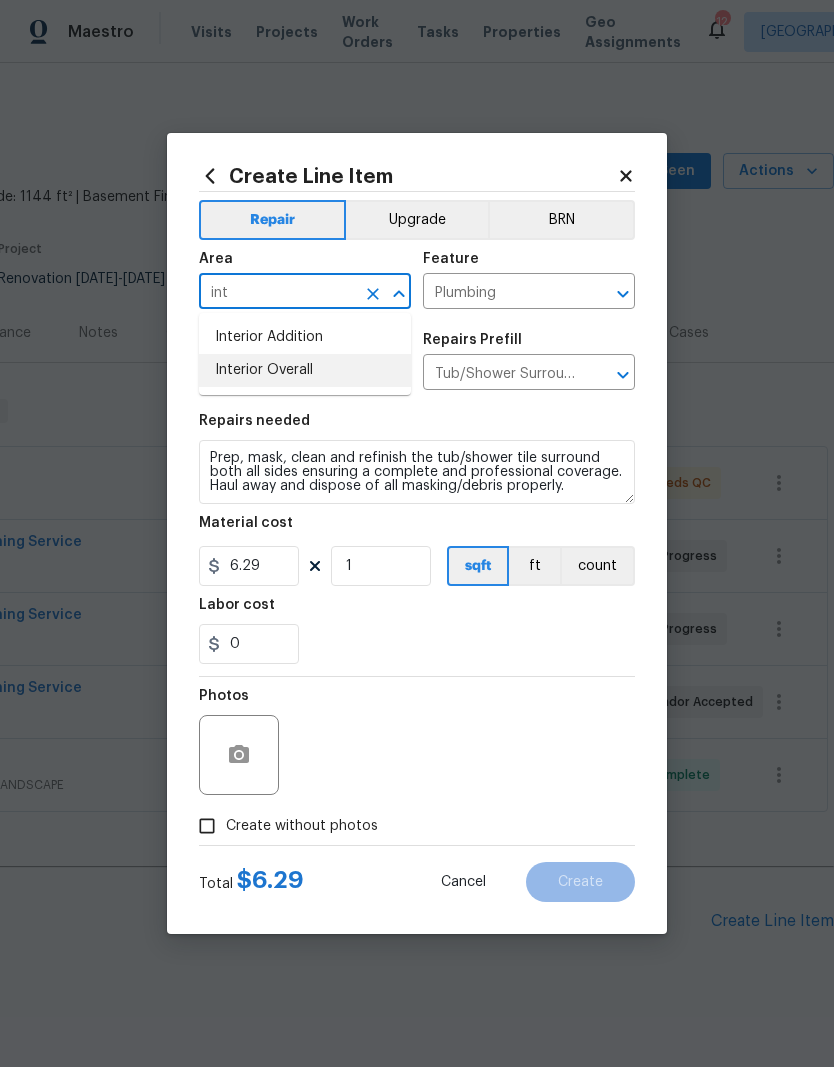 click on "Interior Overall" at bounding box center (305, 370) 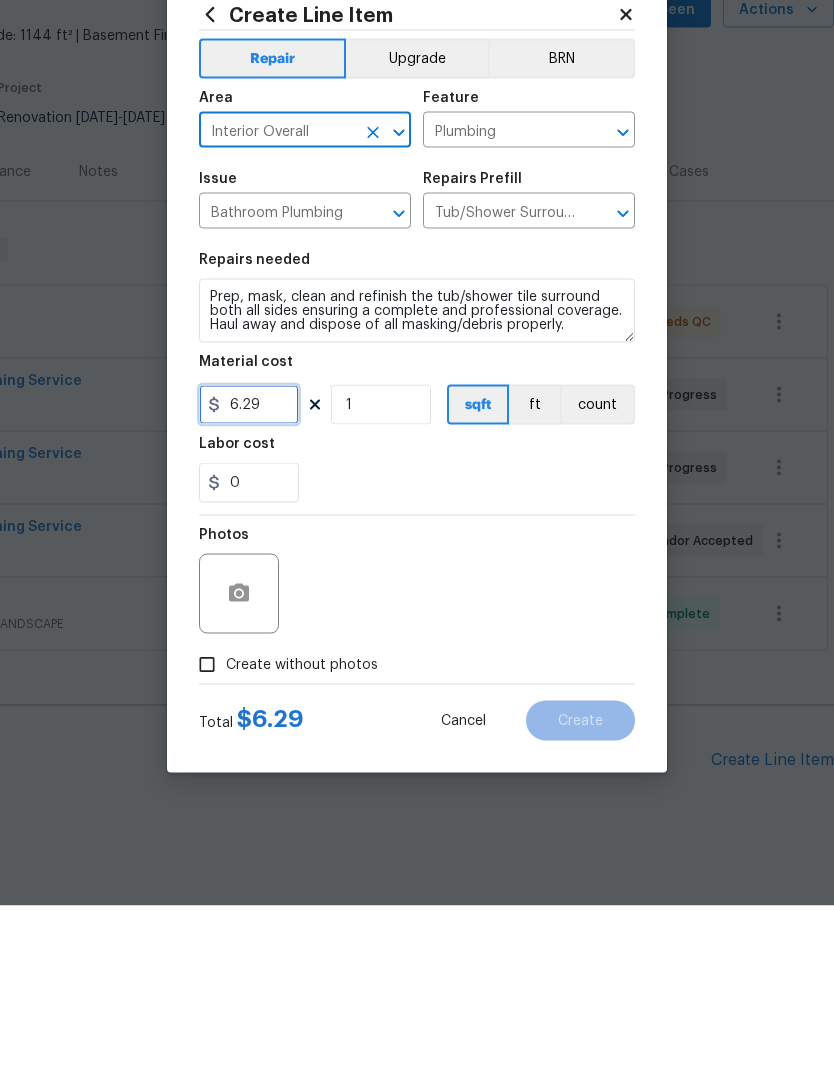 click on "6.29" at bounding box center [249, 566] 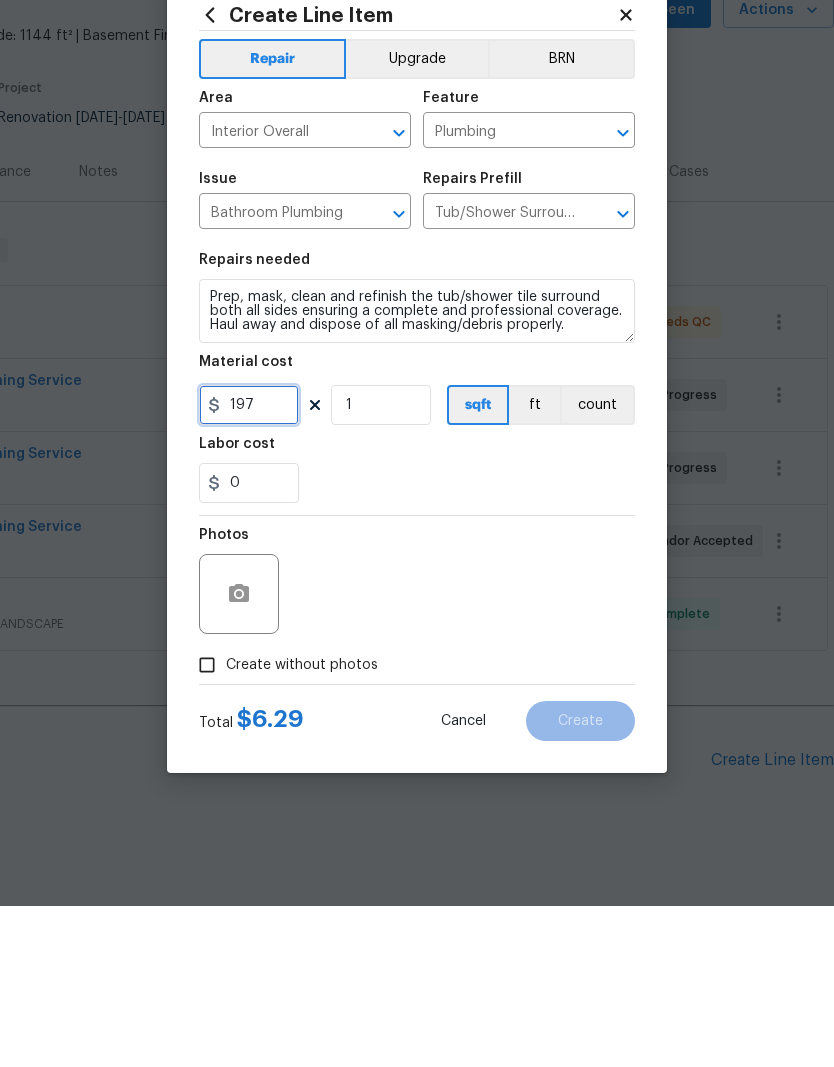 type on "197" 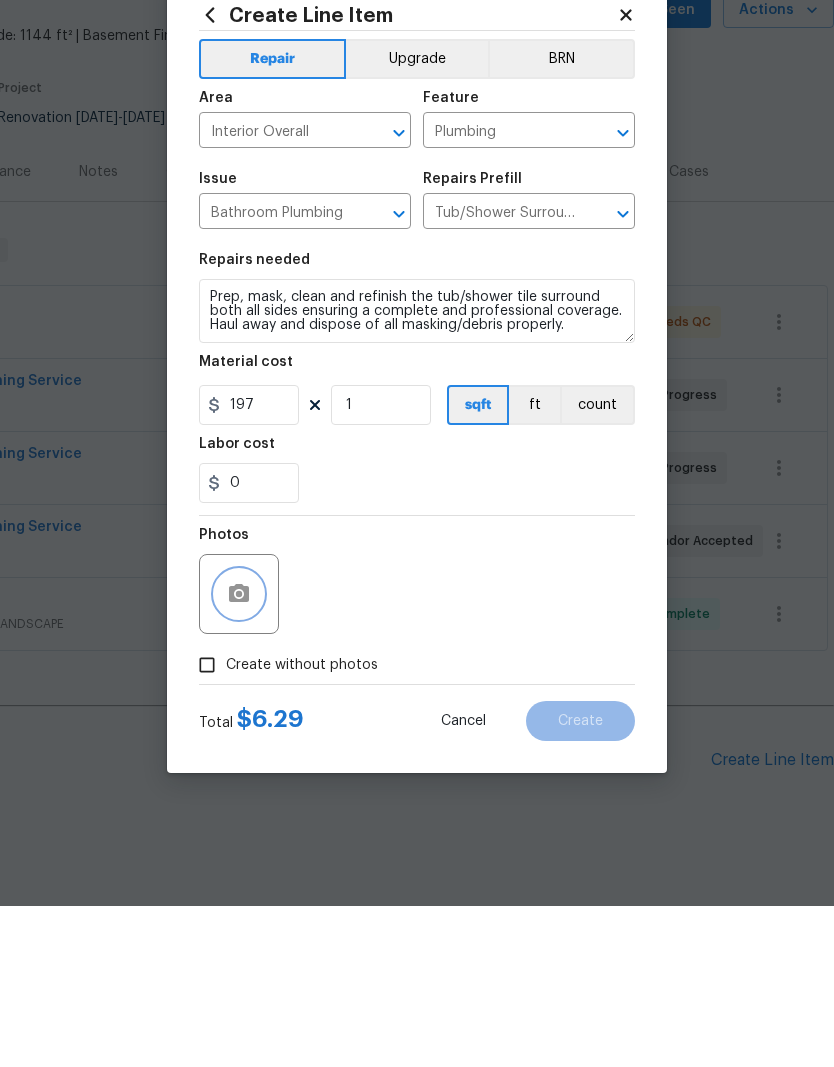click at bounding box center [239, 755] 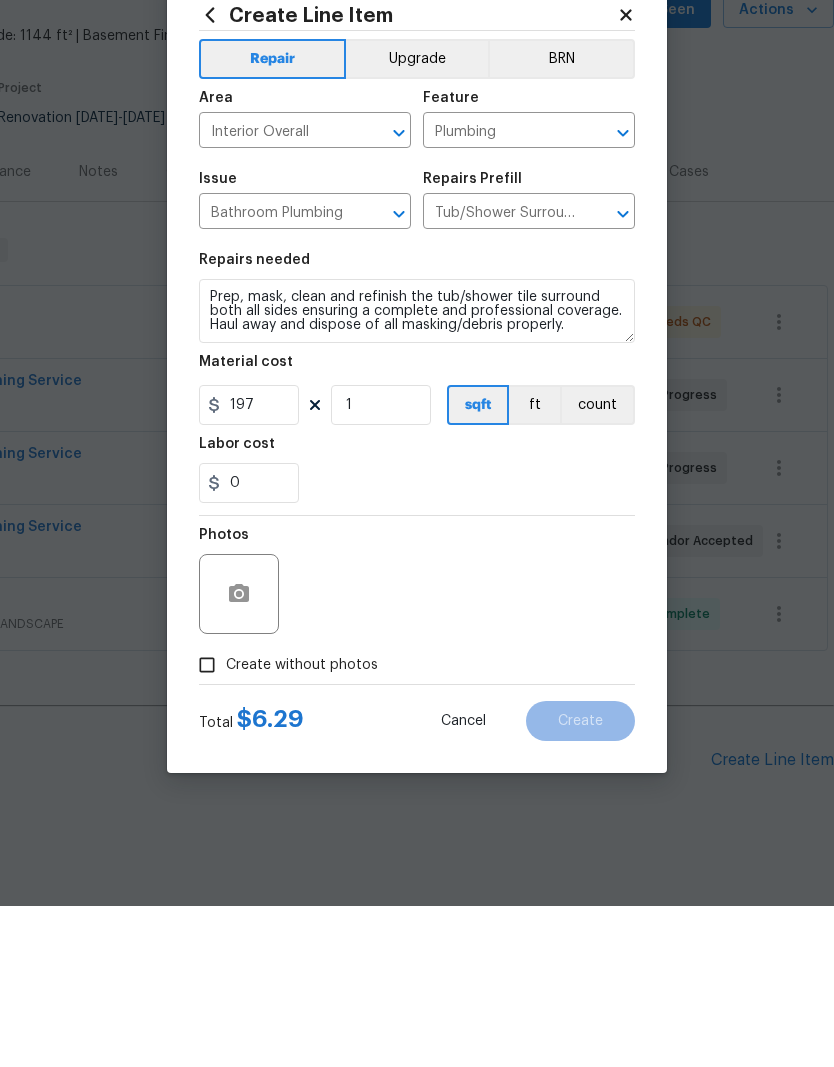 scroll, scrollTop: 56, scrollLeft: 0, axis: vertical 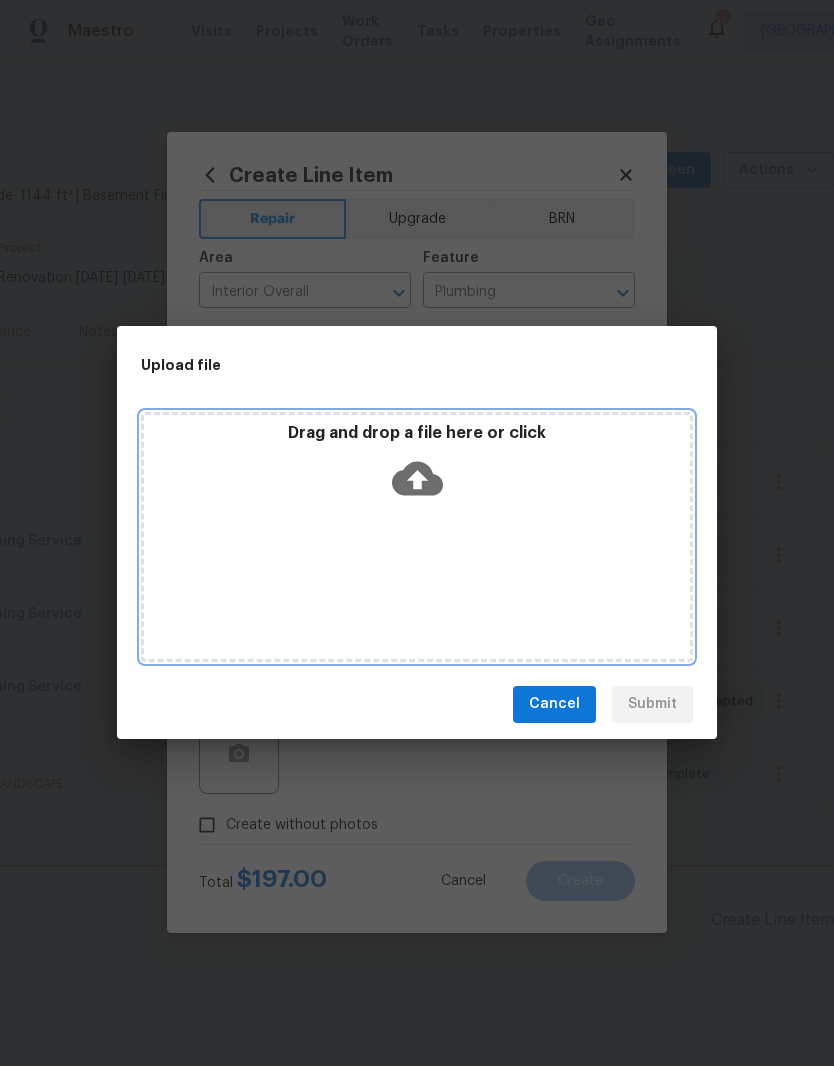 click 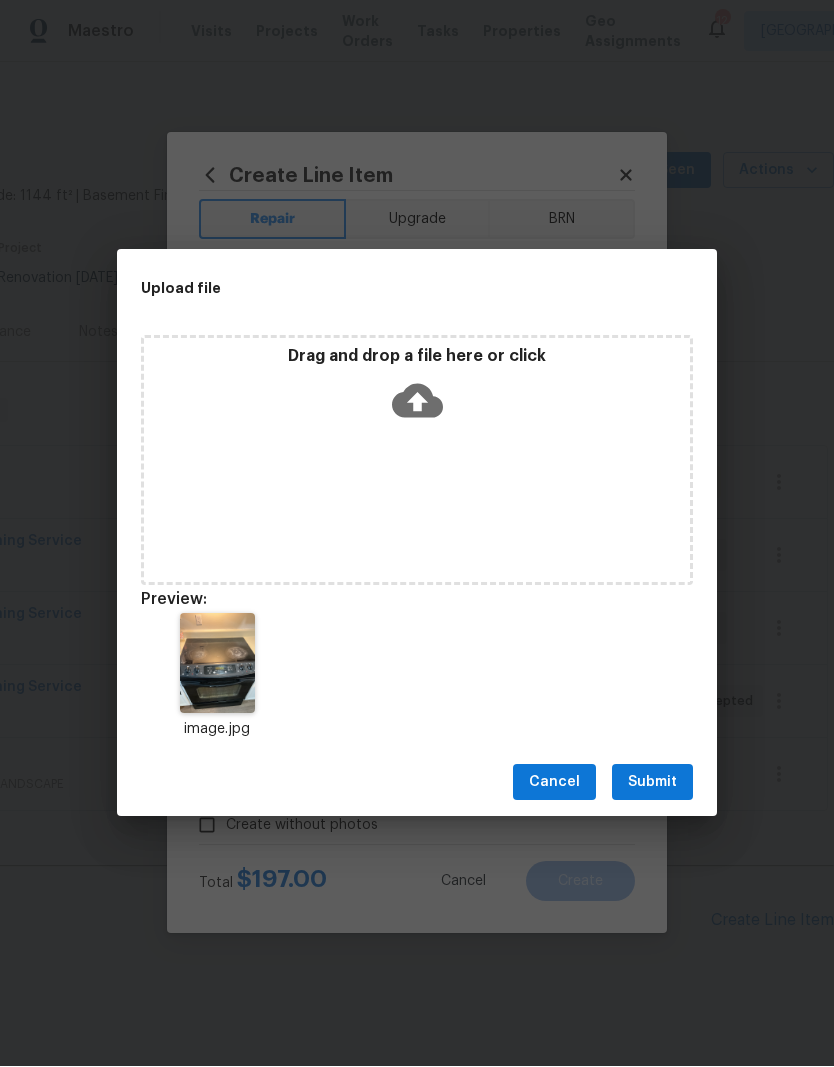 click on "Submit" at bounding box center (652, 783) 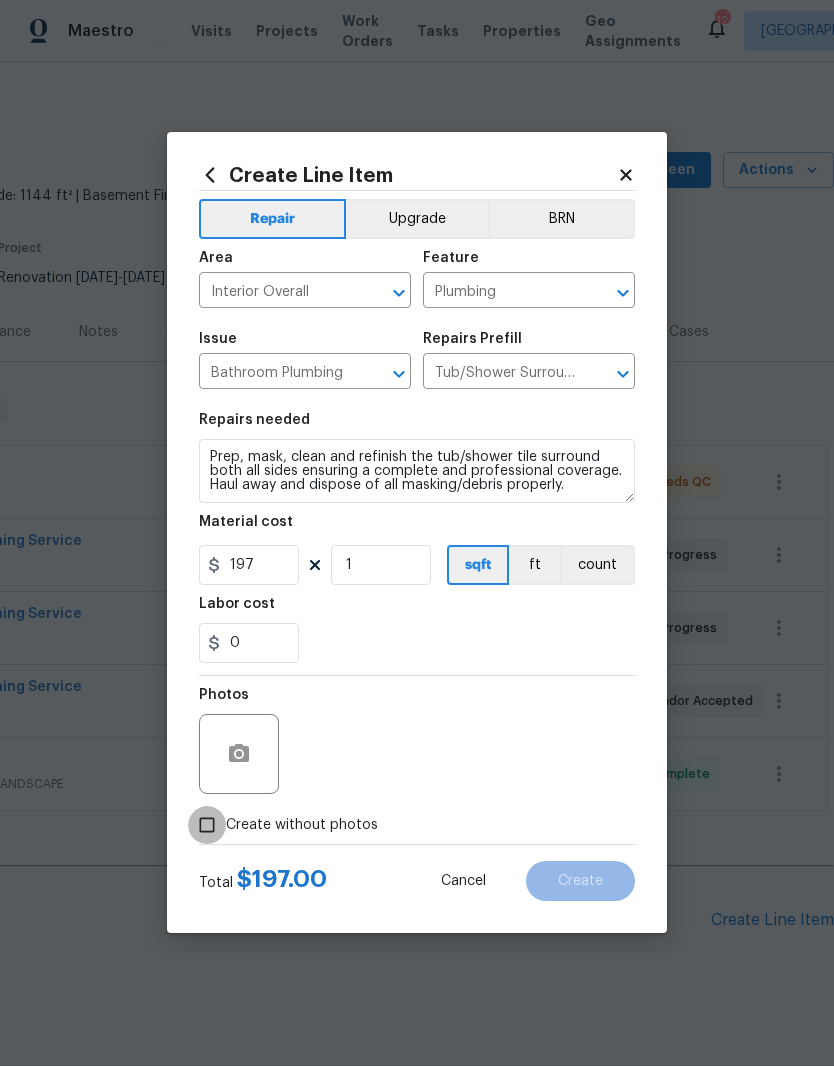 click on "Create without photos" at bounding box center (207, 826) 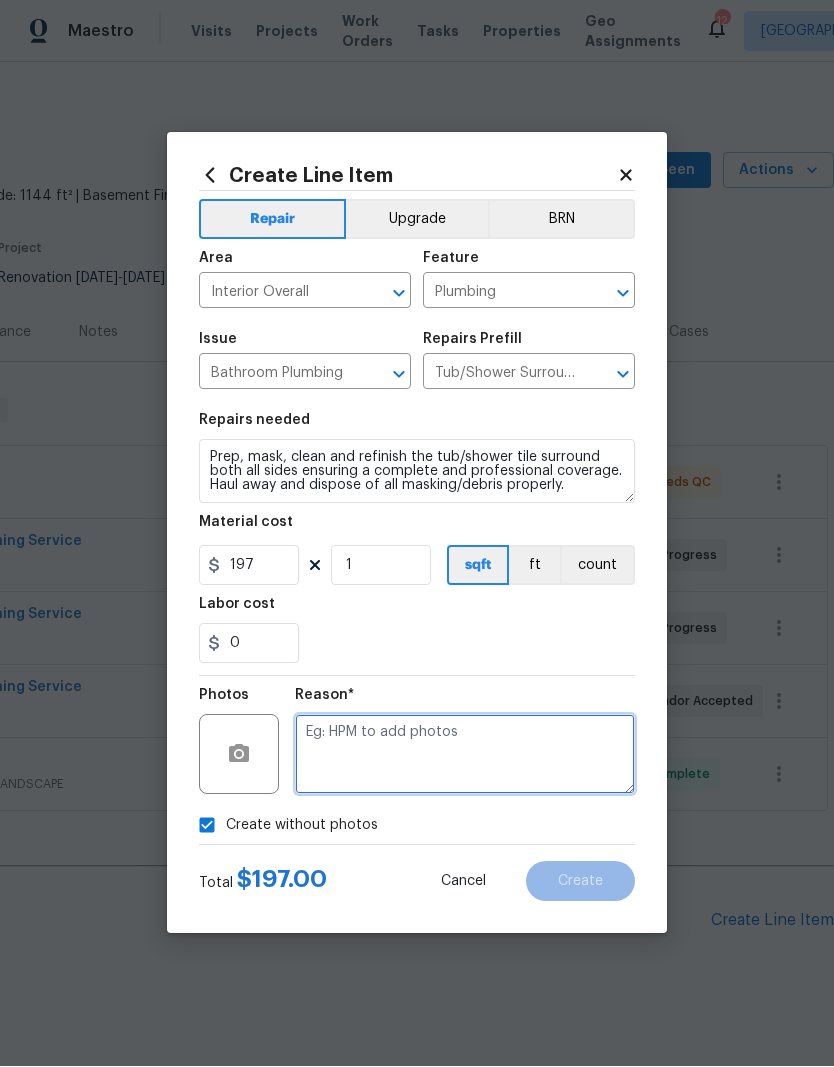 click at bounding box center (465, 755) 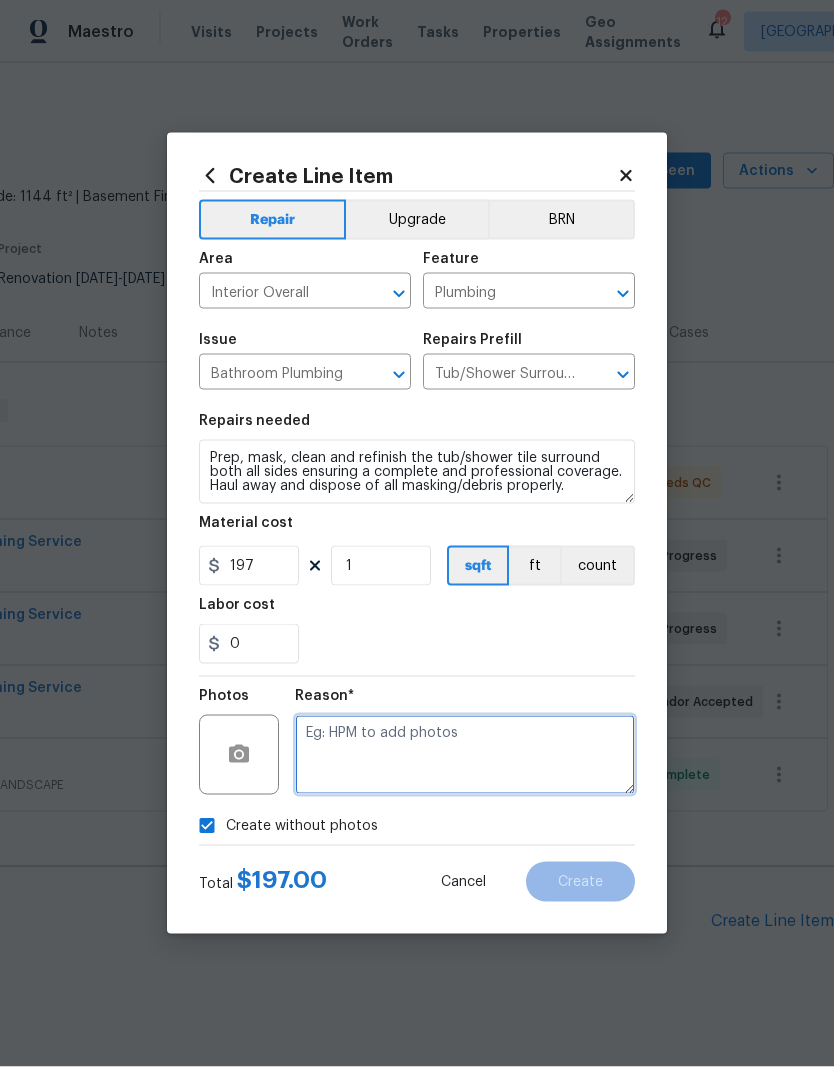 scroll, scrollTop: 57, scrollLeft: 0, axis: vertical 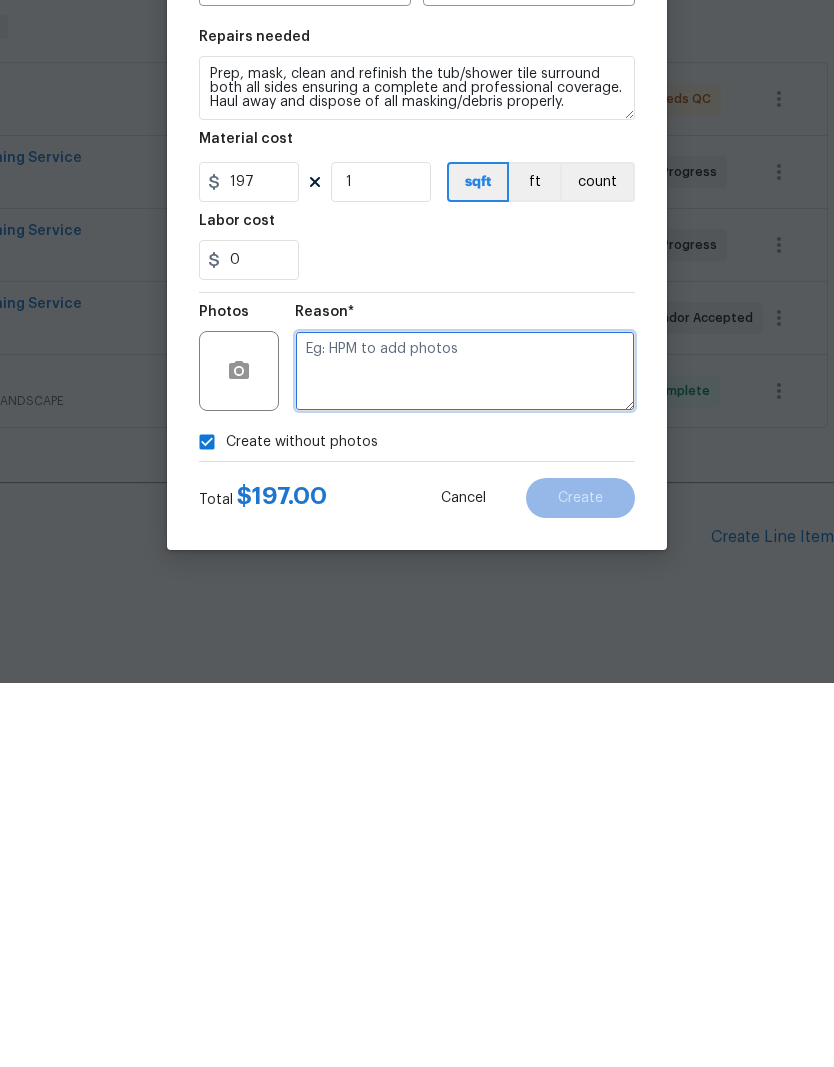 type on "X" 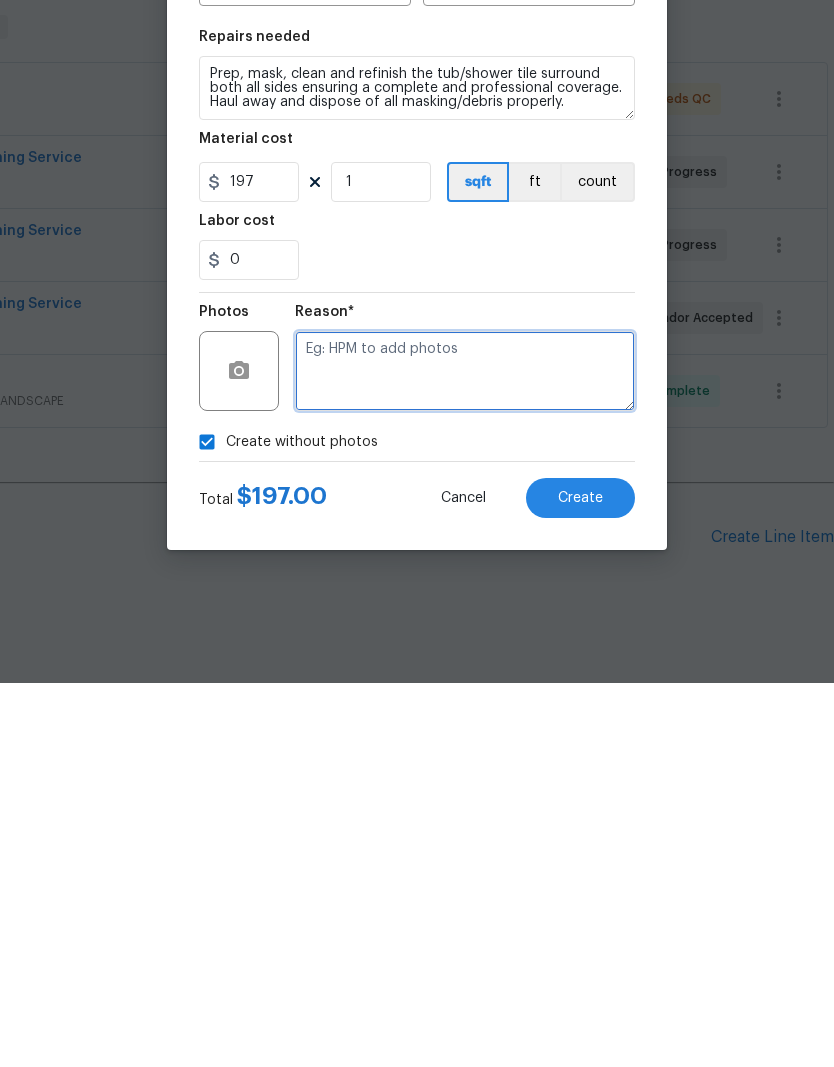 scroll, scrollTop: 56, scrollLeft: 0, axis: vertical 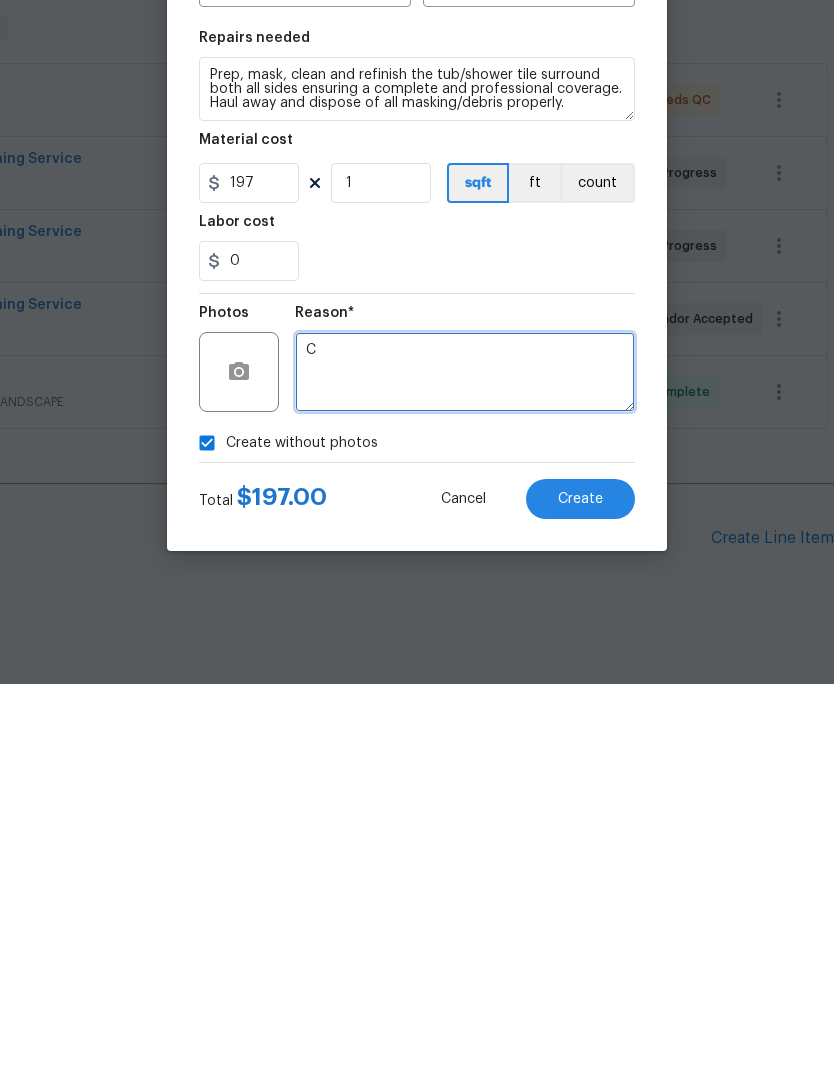 type on "C" 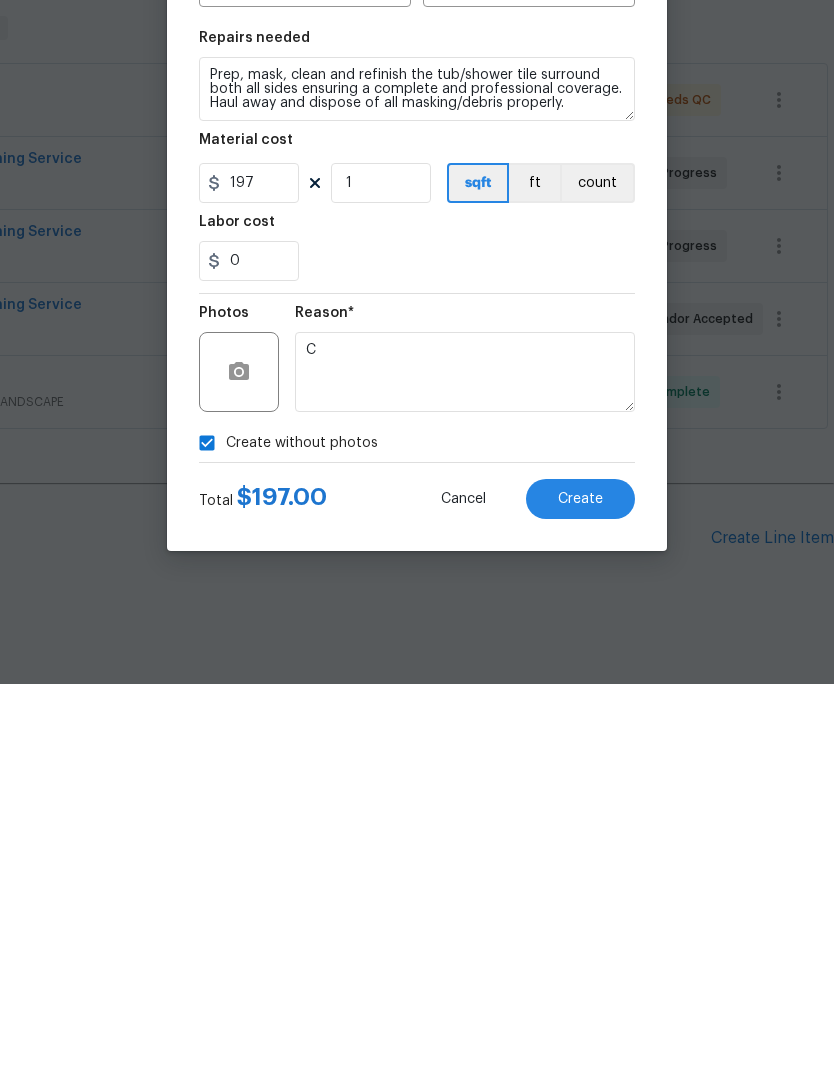 click on "Create" at bounding box center [580, 882] 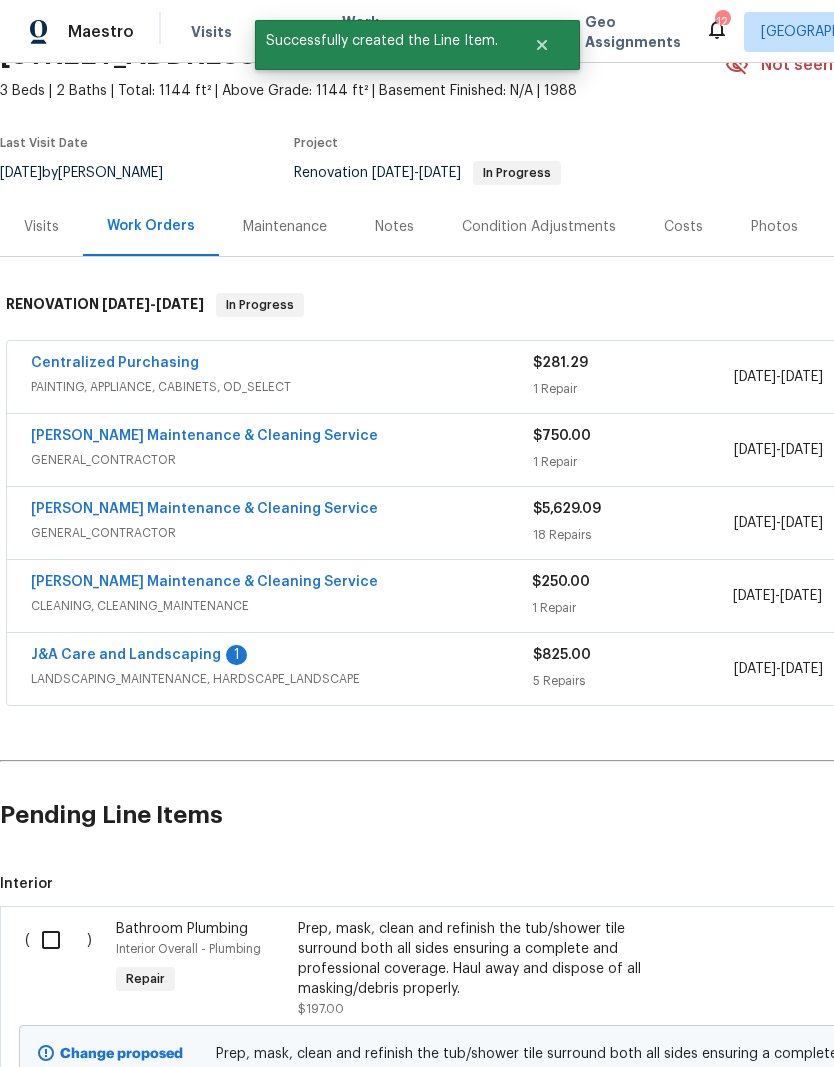 scroll, scrollTop: 106, scrollLeft: 0, axis: vertical 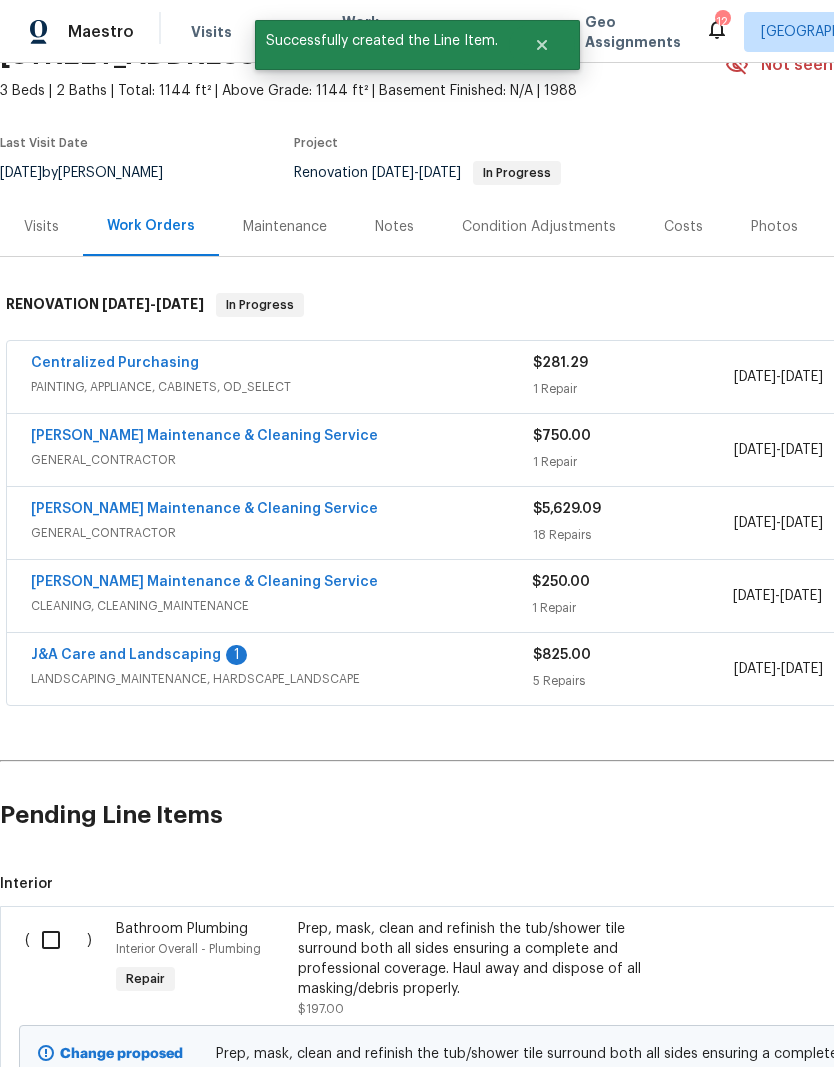 click at bounding box center (58, 940) 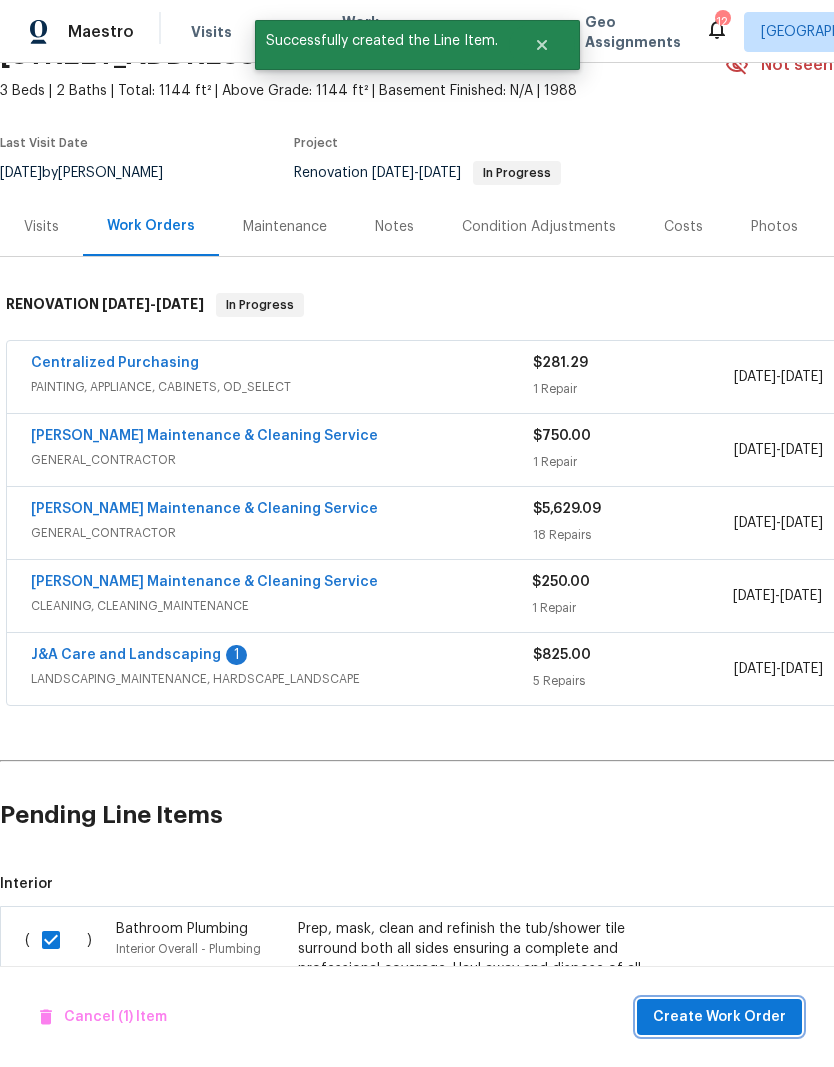 click on "Create Work Order" at bounding box center [719, 1017] 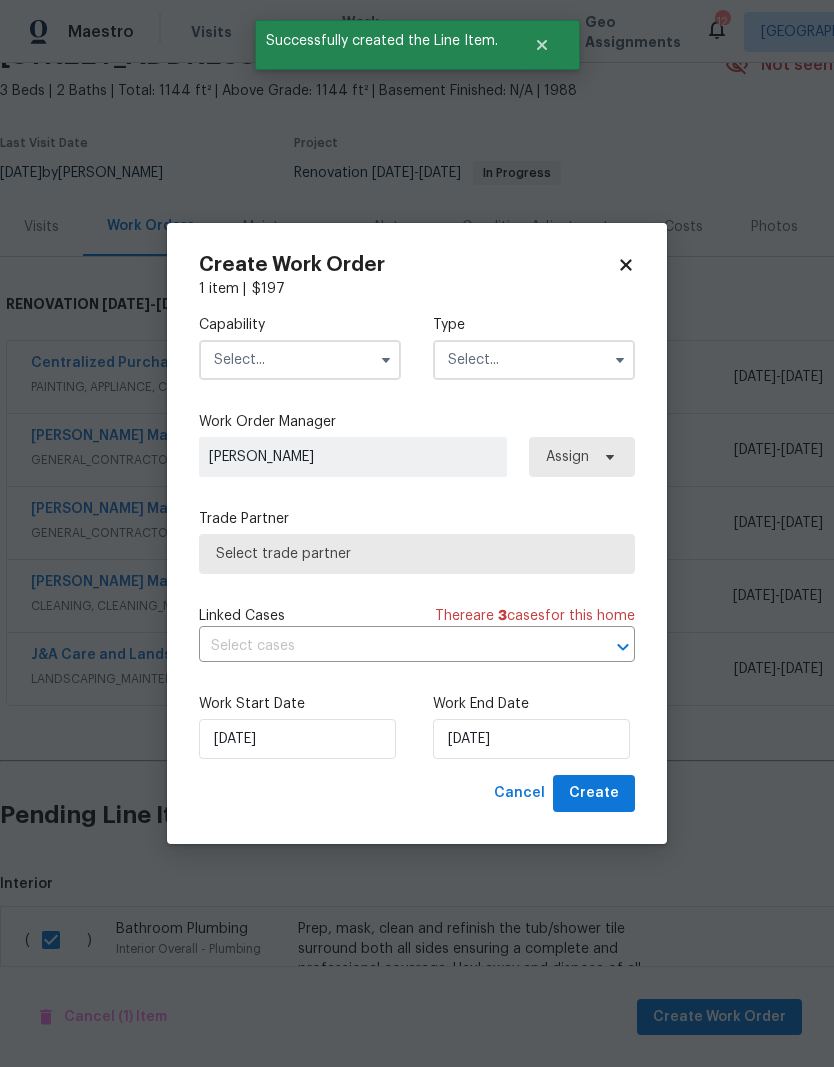 click at bounding box center [300, 360] 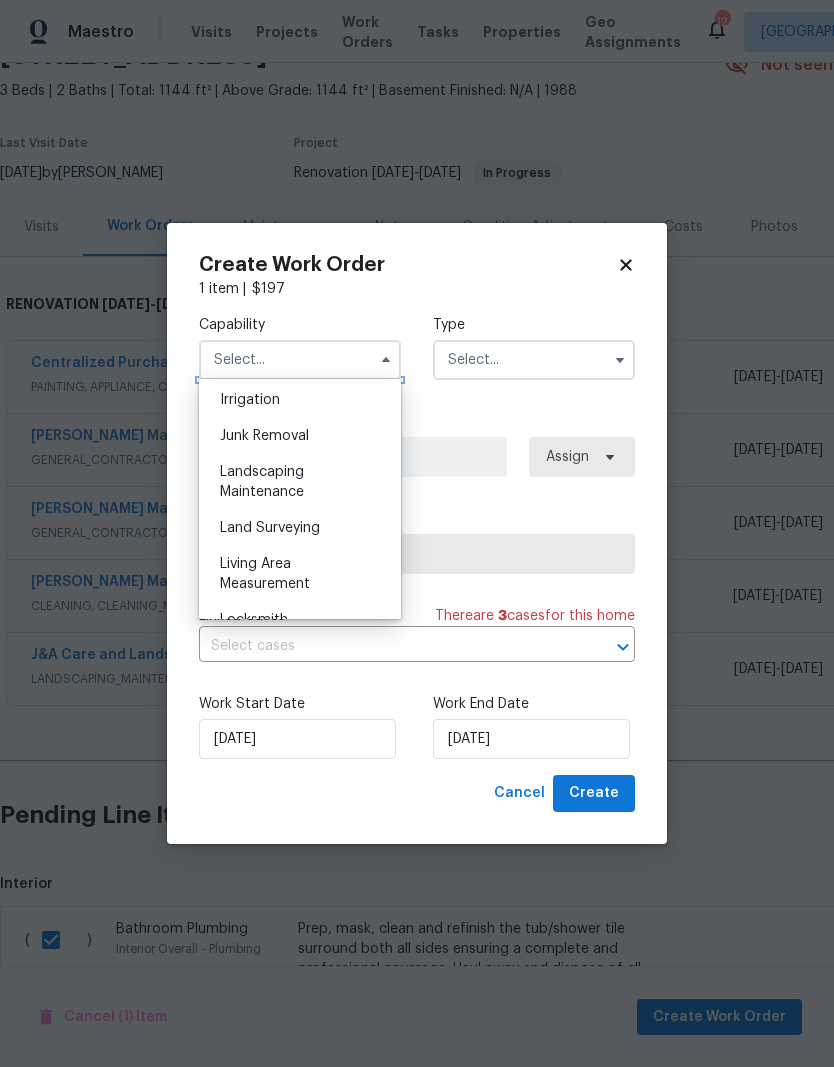 scroll, scrollTop: 1248, scrollLeft: 0, axis: vertical 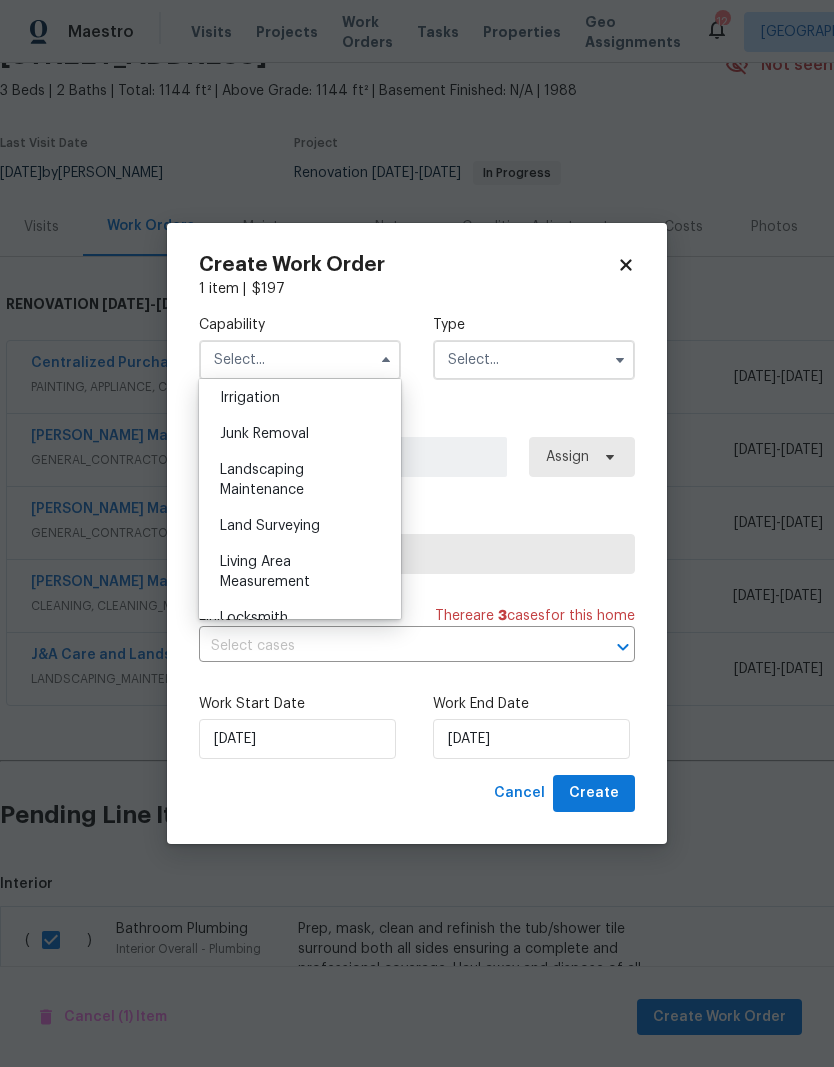 click at bounding box center (300, 360) 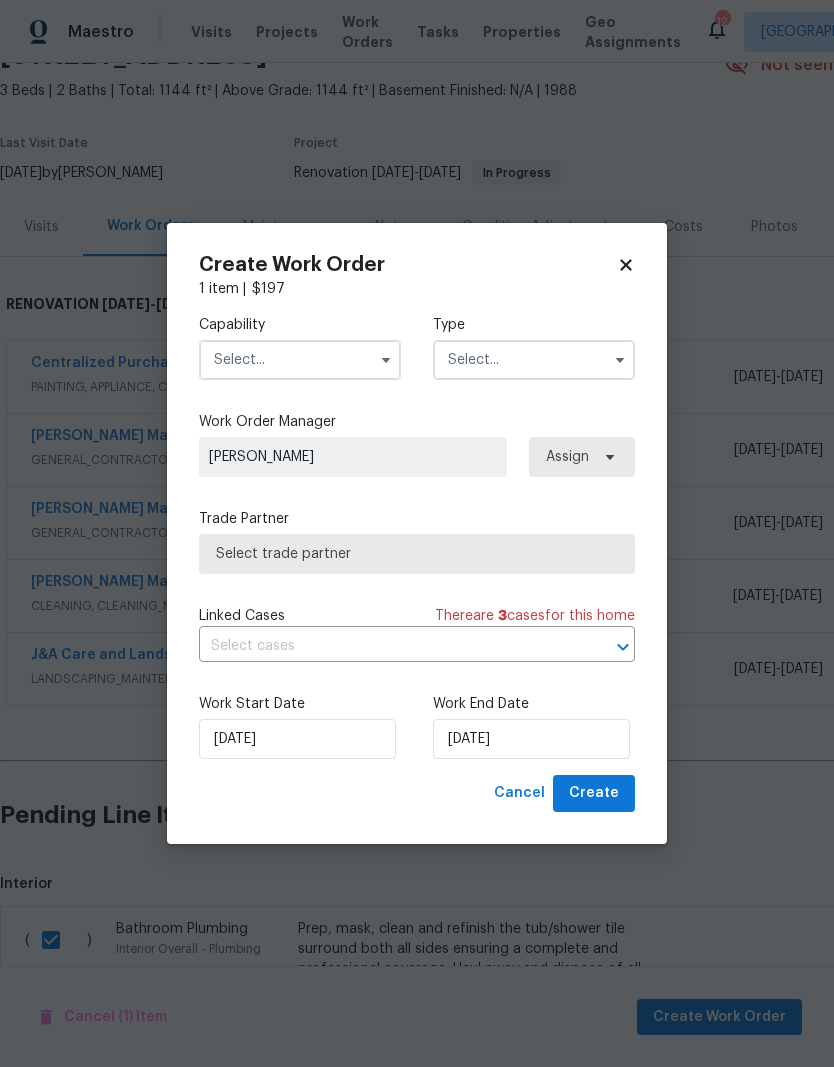 click at bounding box center (300, 360) 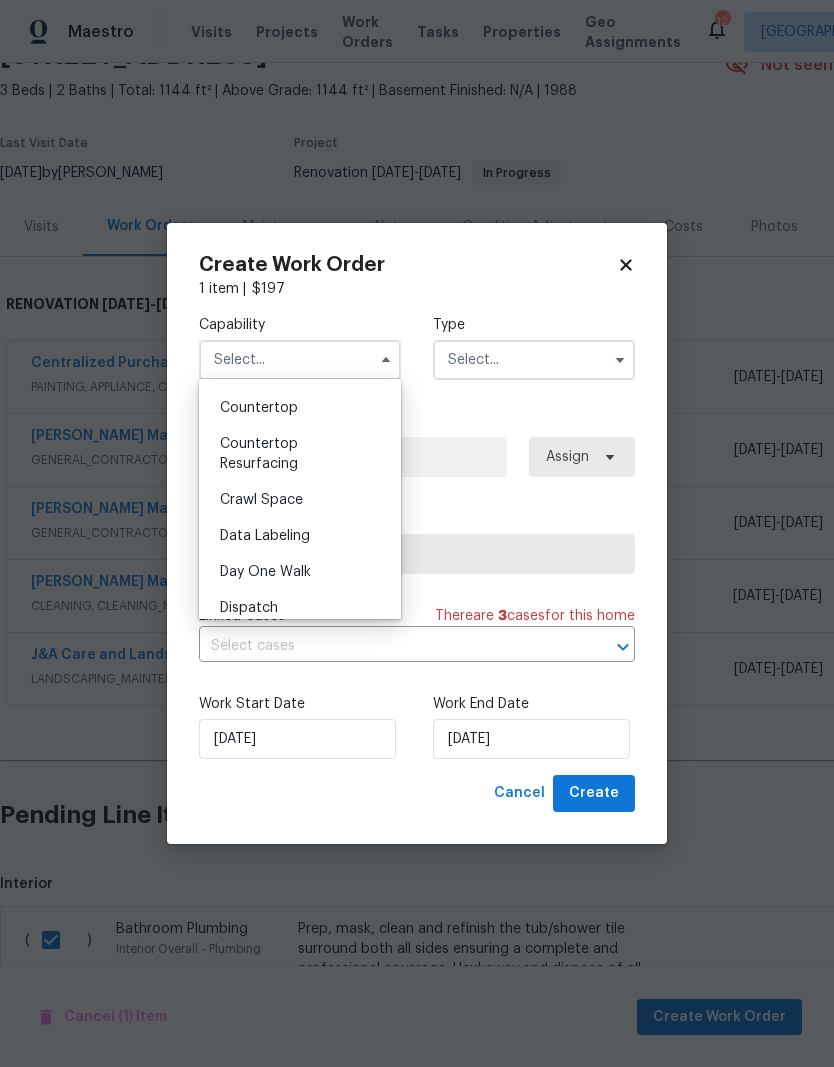 scroll, scrollTop: 735, scrollLeft: 0, axis: vertical 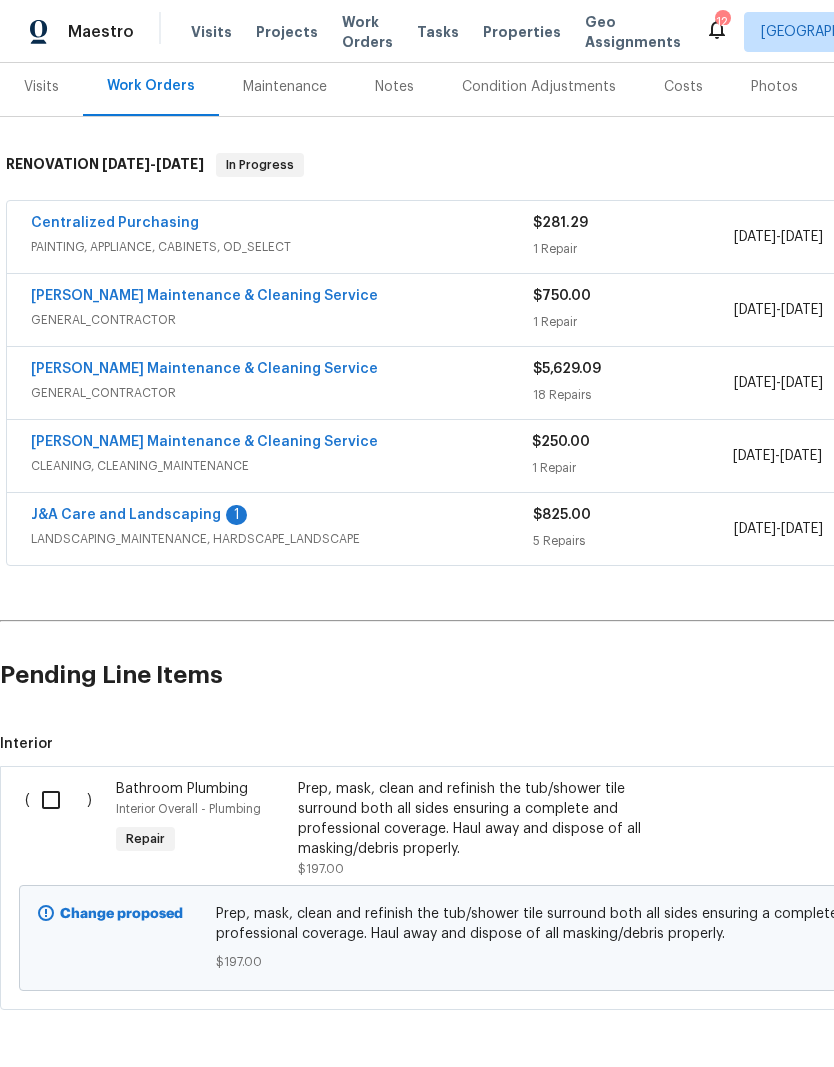 click at bounding box center [58, 800] 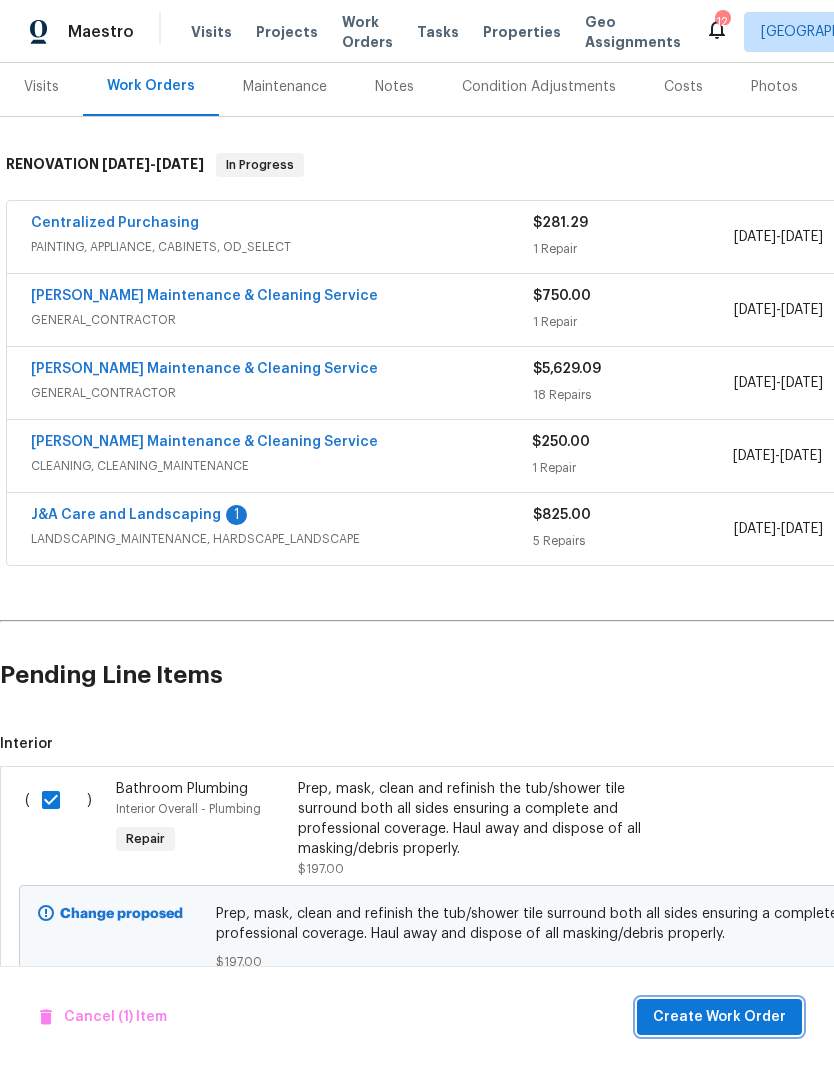 click on "Create Work Order" at bounding box center [719, 1017] 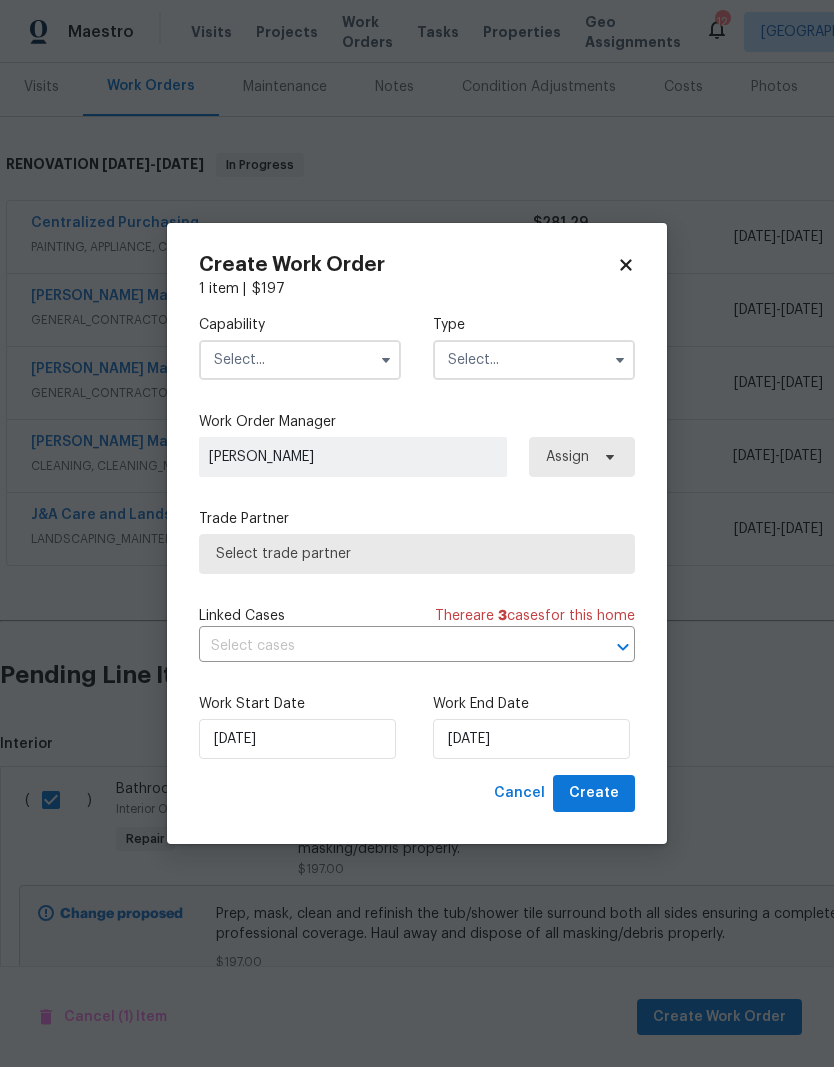 click at bounding box center (300, 360) 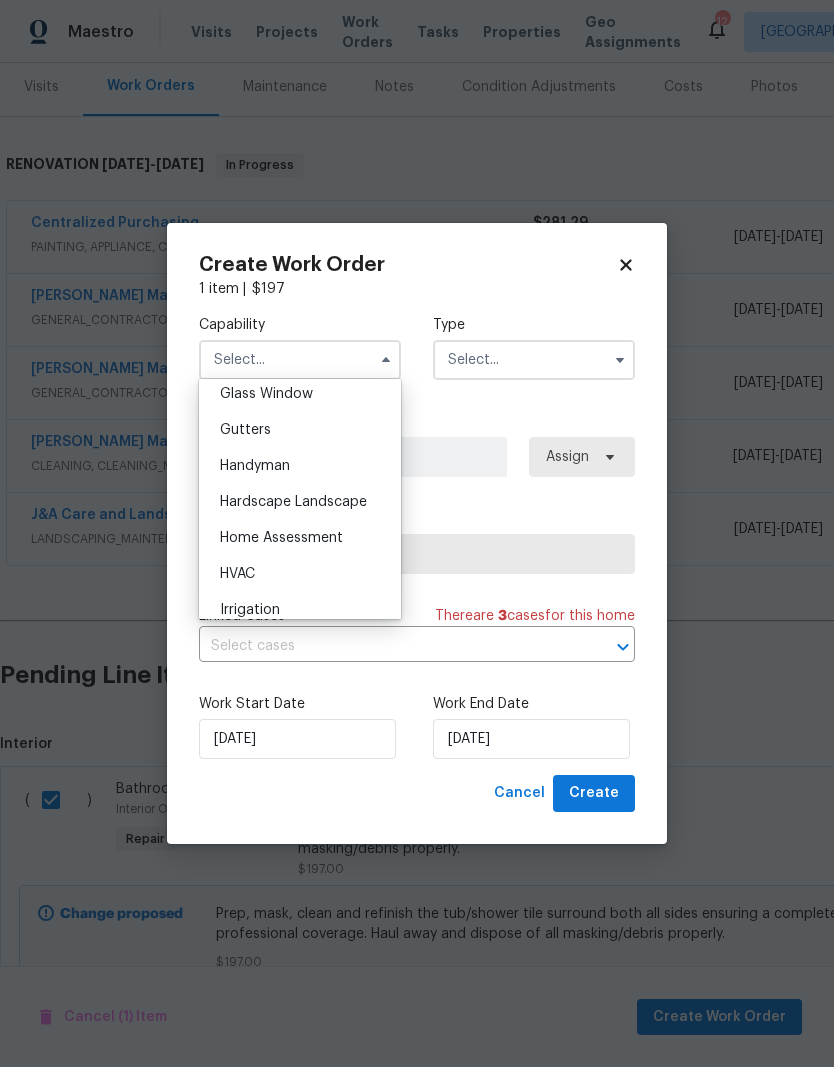 scroll, scrollTop: 1104, scrollLeft: 0, axis: vertical 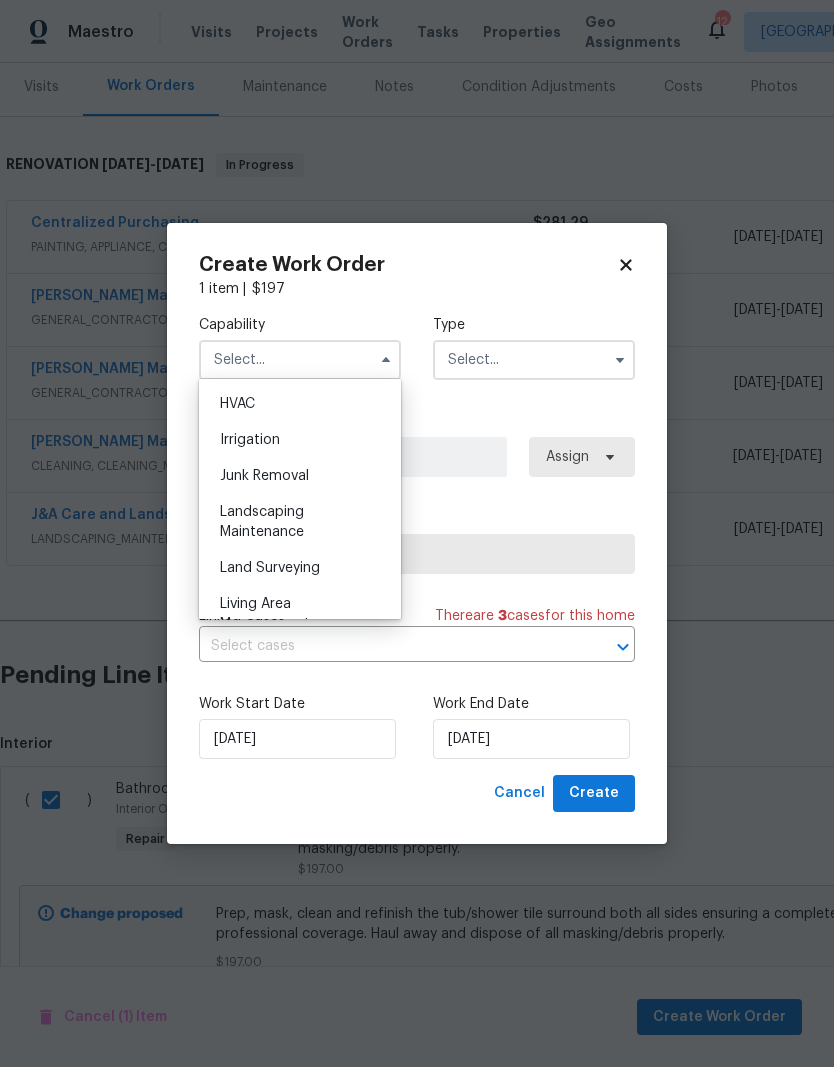 click at bounding box center [300, 360] 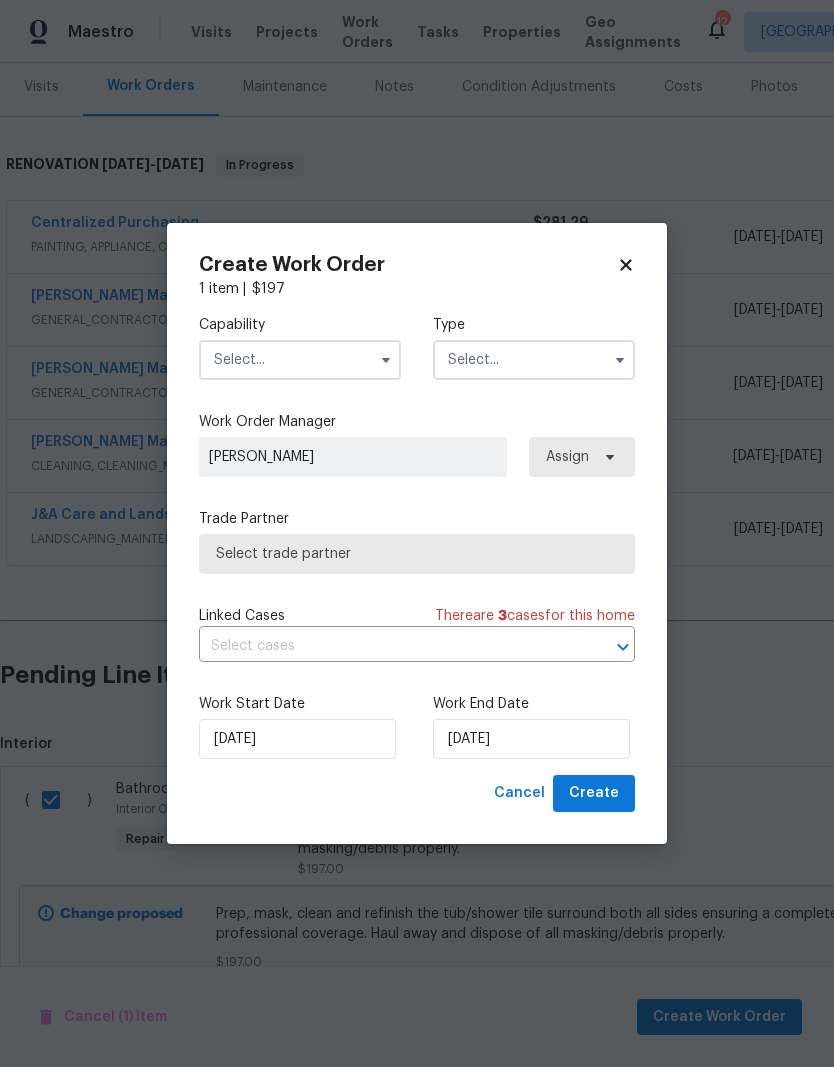 scroll, scrollTop: 0, scrollLeft: 0, axis: both 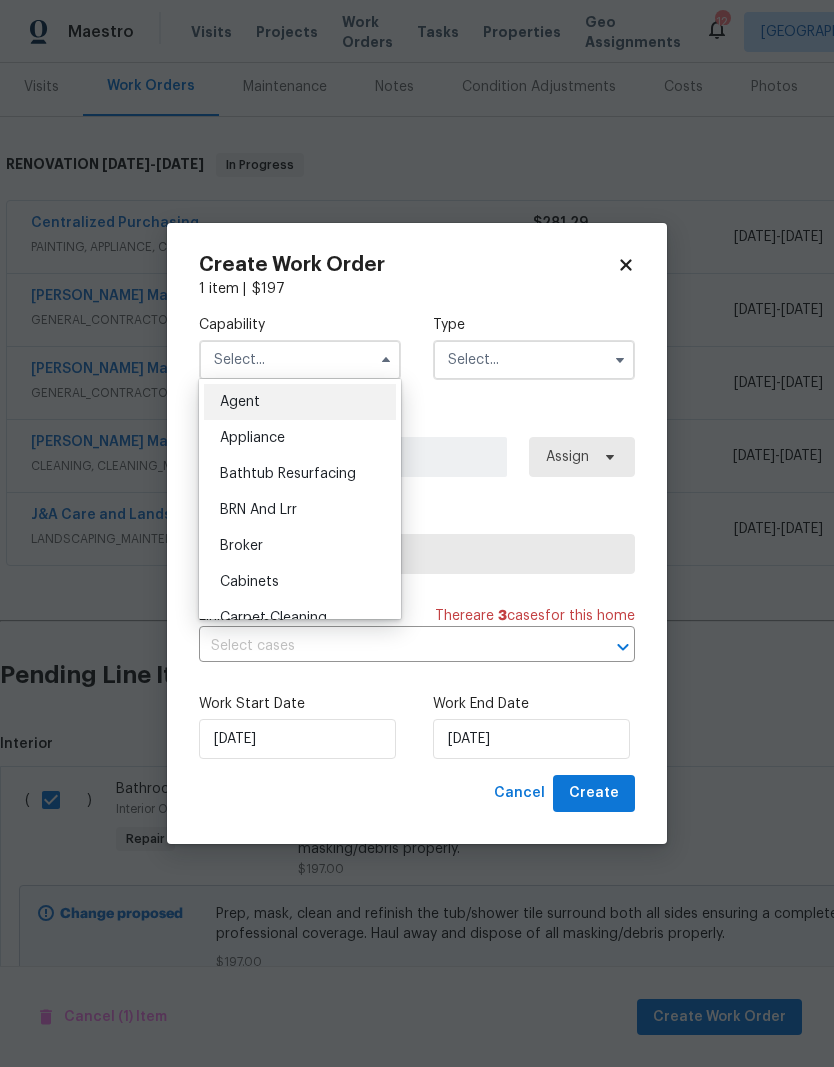 click on "Broker" at bounding box center [300, 546] 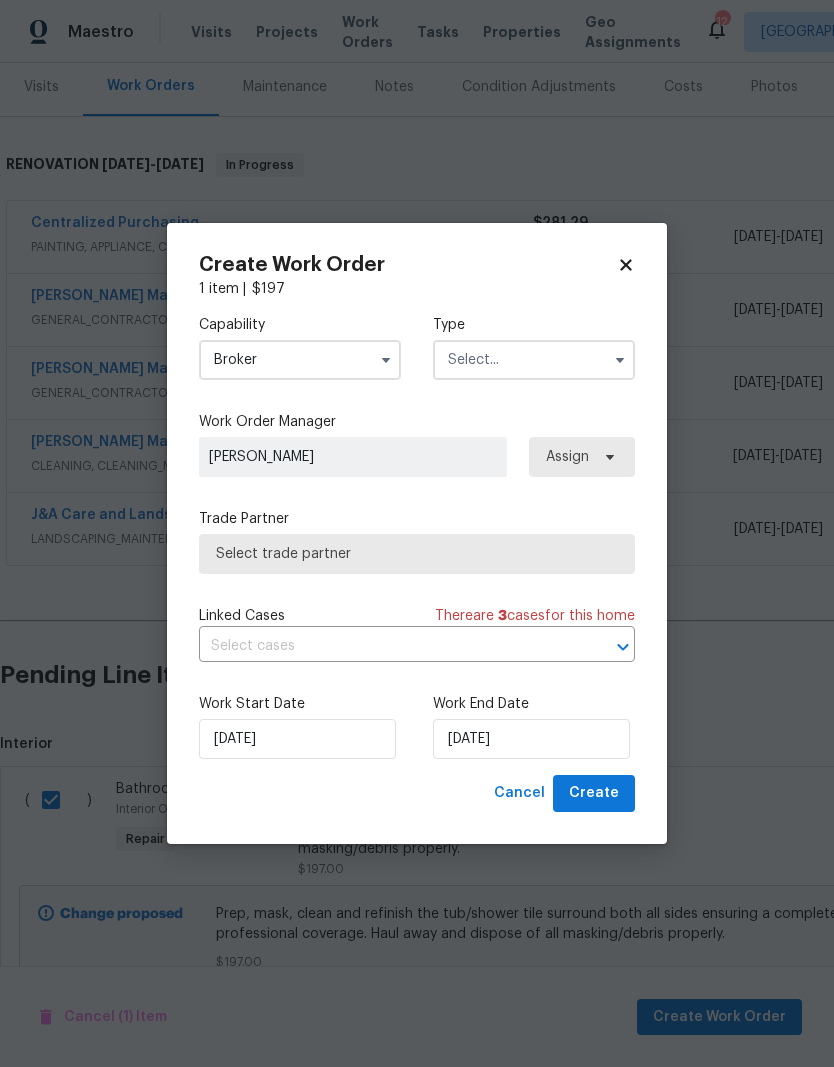 click on "[PERSON_NAME]" at bounding box center [353, 457] 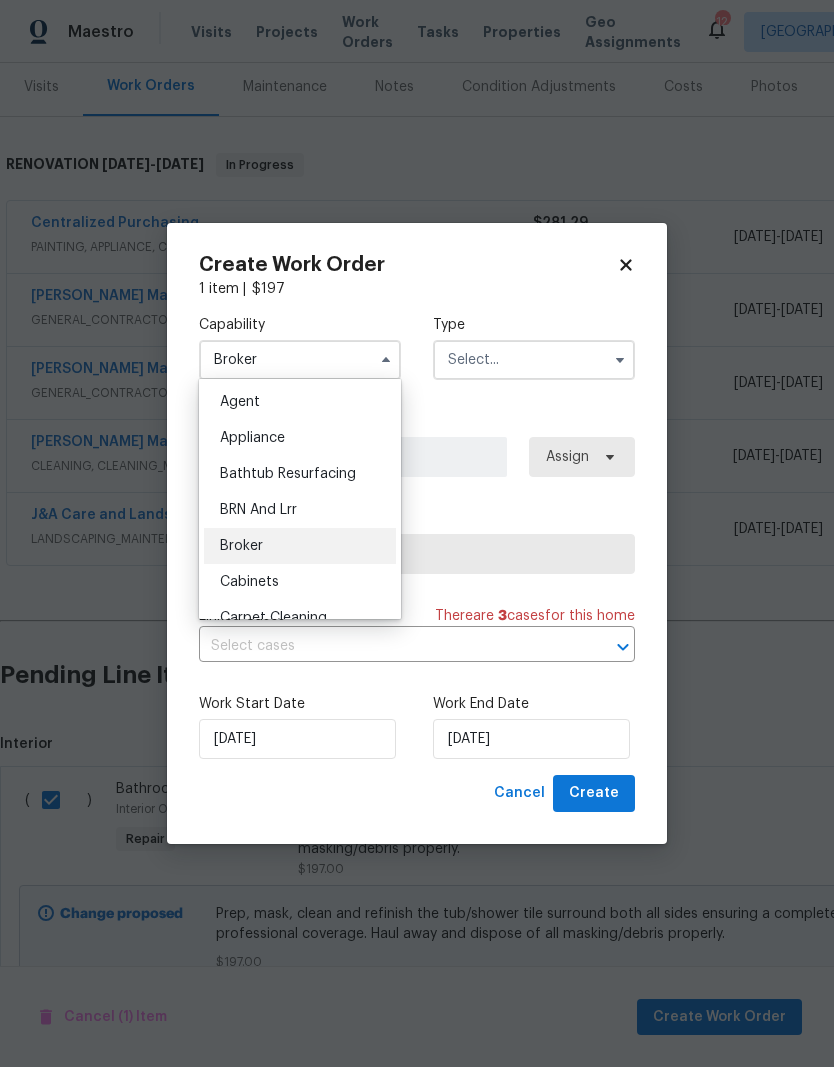 click on "Bathtub Resurfacing" at bounding box center (300, 474) 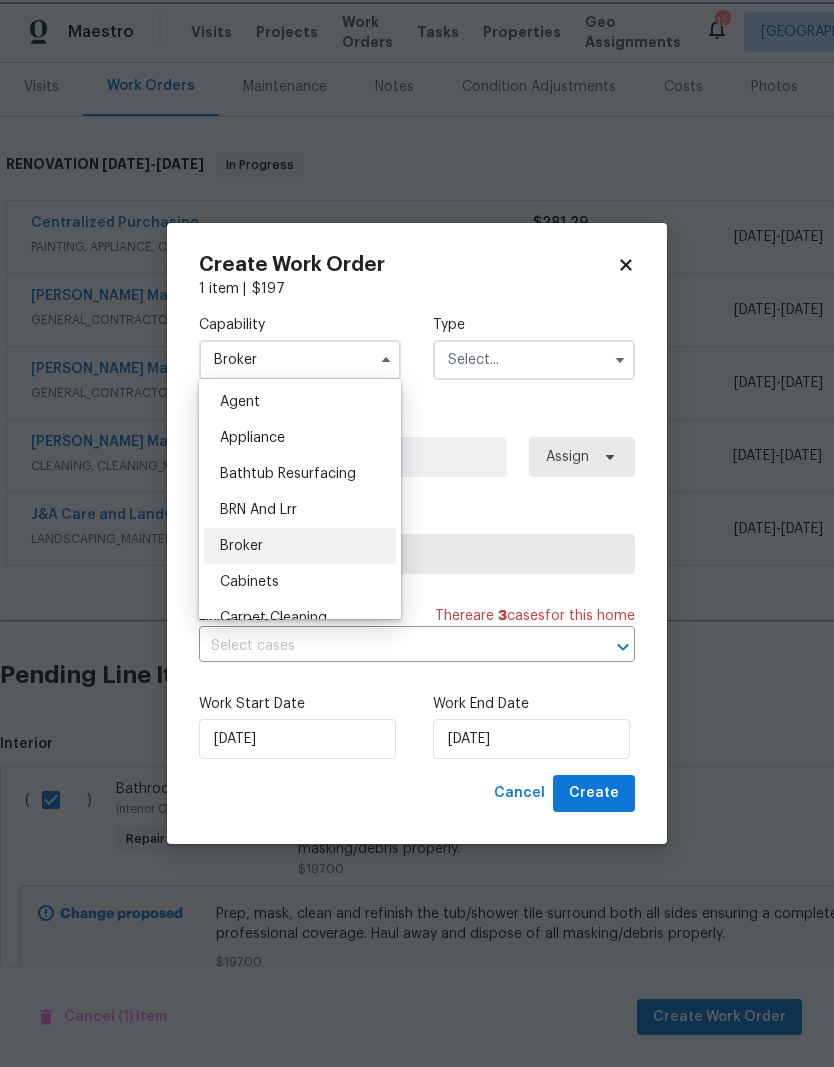 type on "Bathtub Resurfacing" 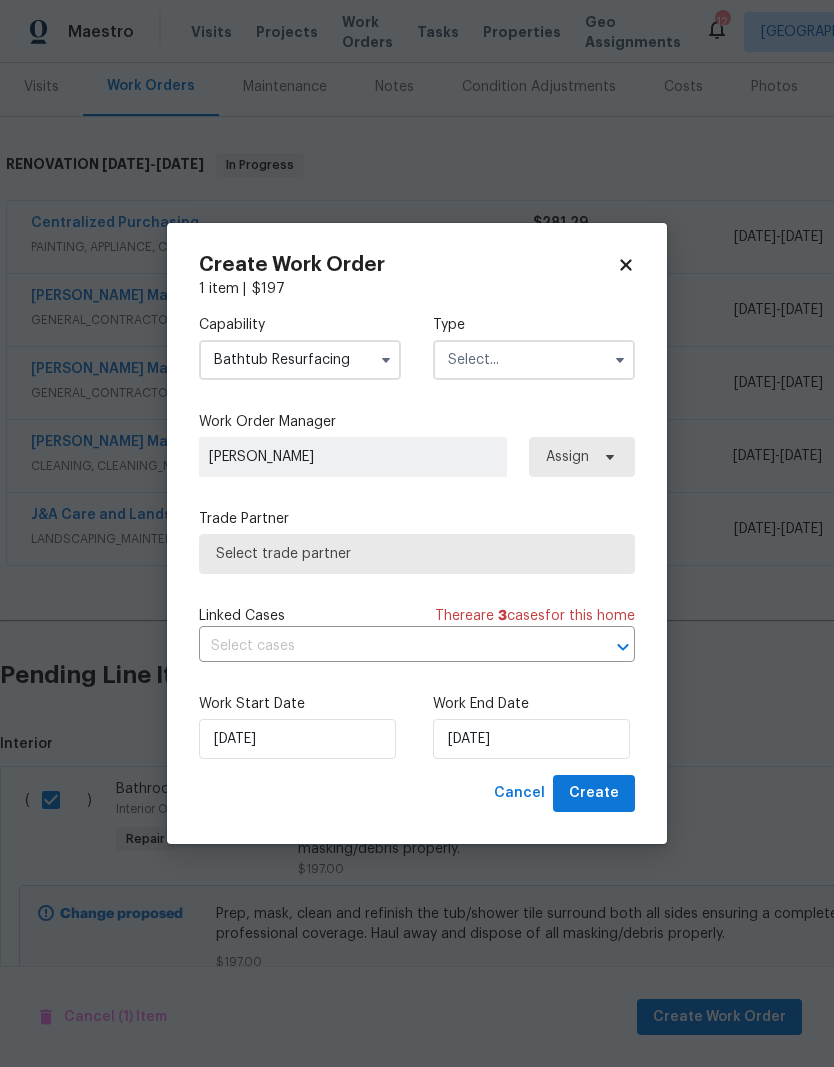 click at bounding box center (534, 360) 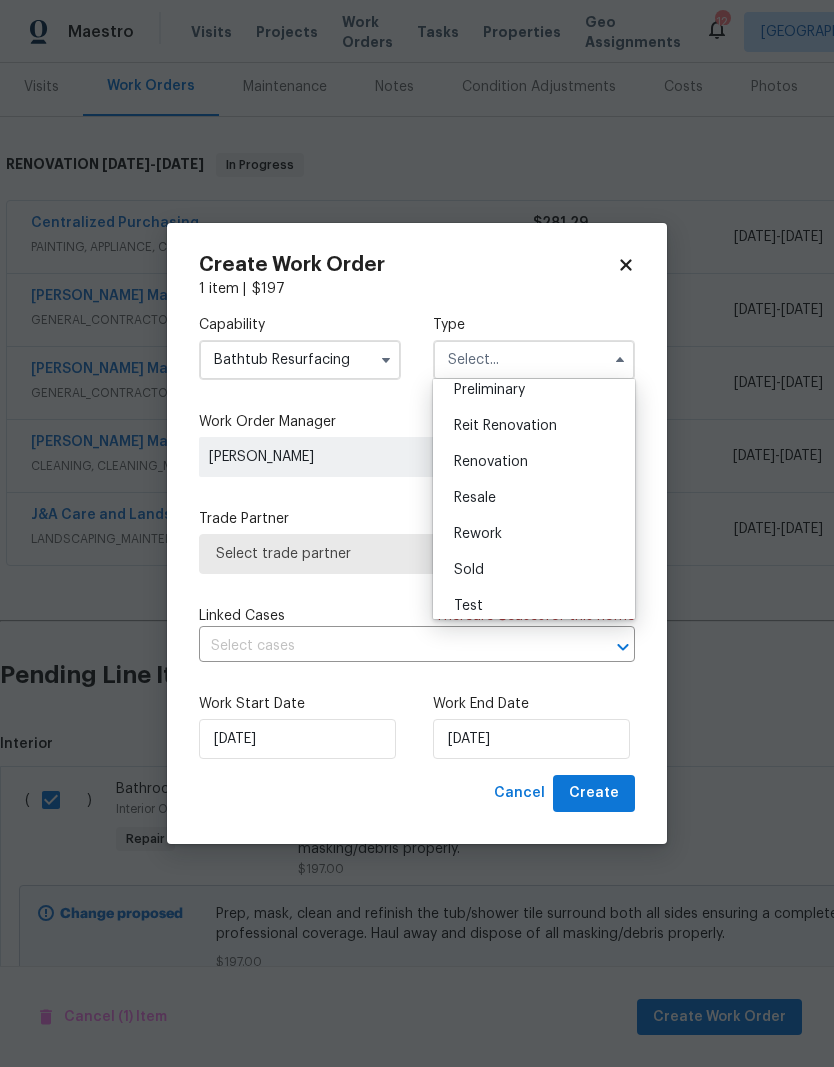 scroll, scrollTop: 445, scrollLeft: 0, axis: vertical 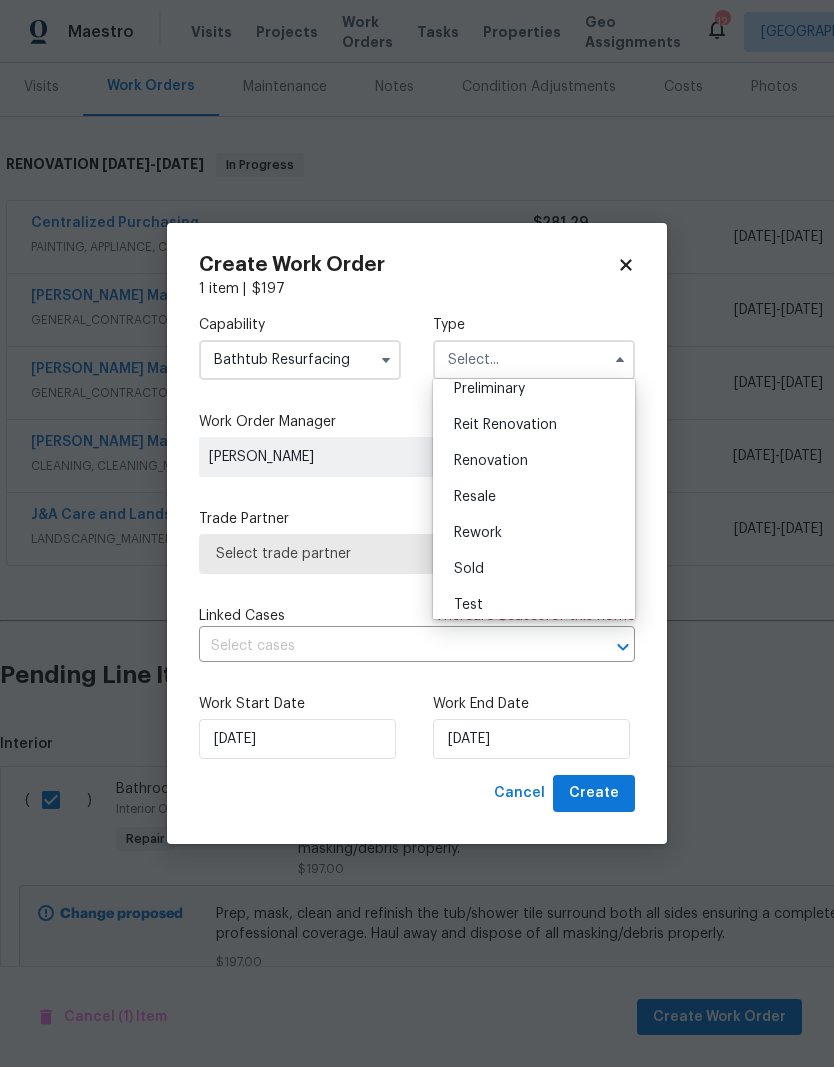click on "Renovation" at bounding box center [491, 461] 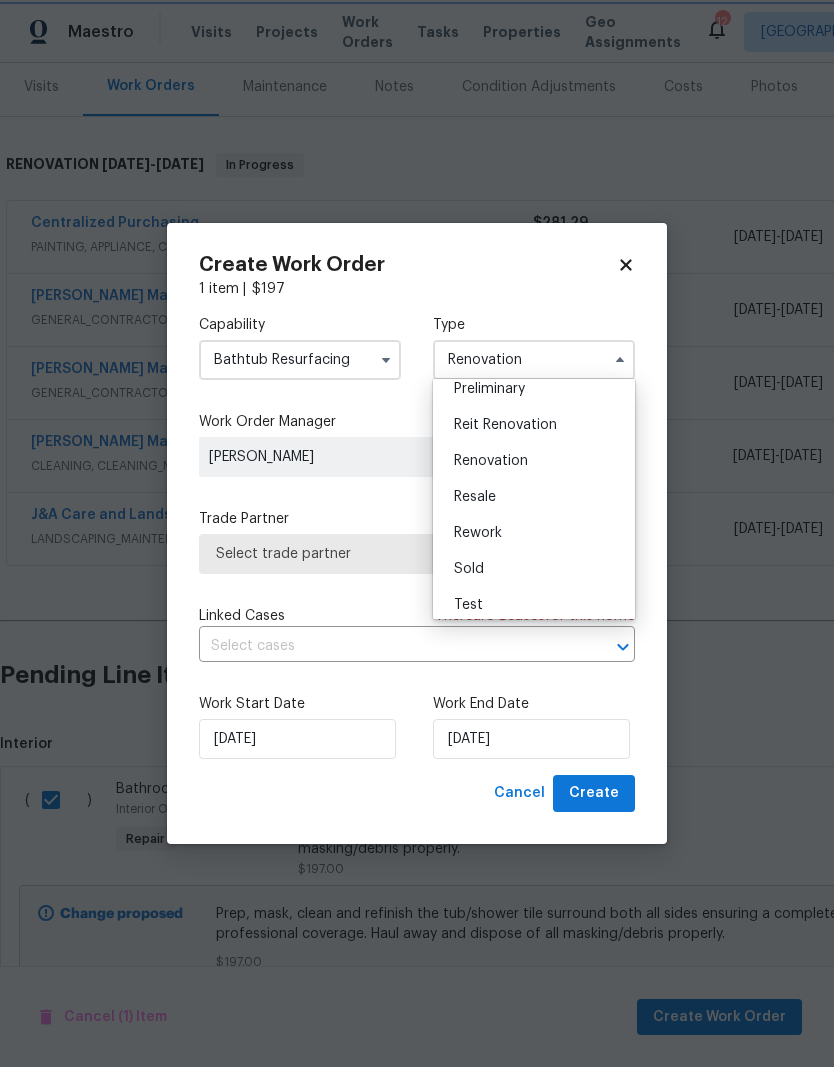 scroll, scrollTop: 0, scrollLeft: 0, axis: both 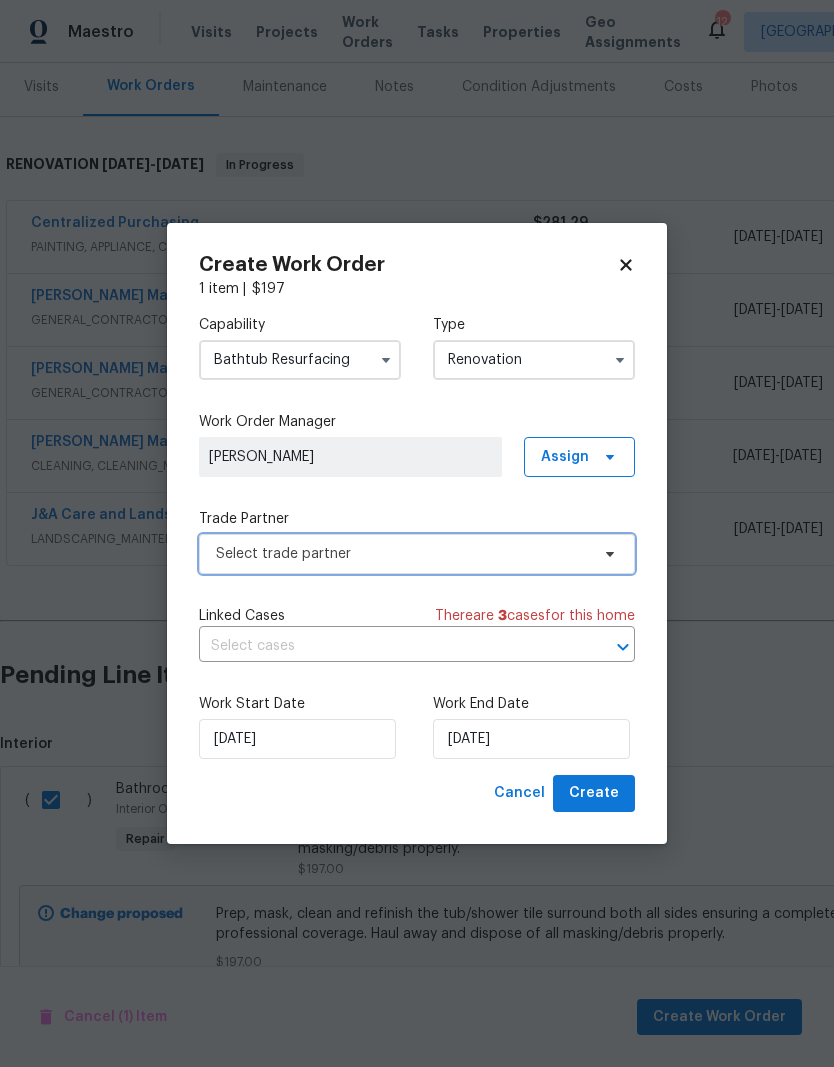 click on "Select trade partner" at bounding box center [417, 554] 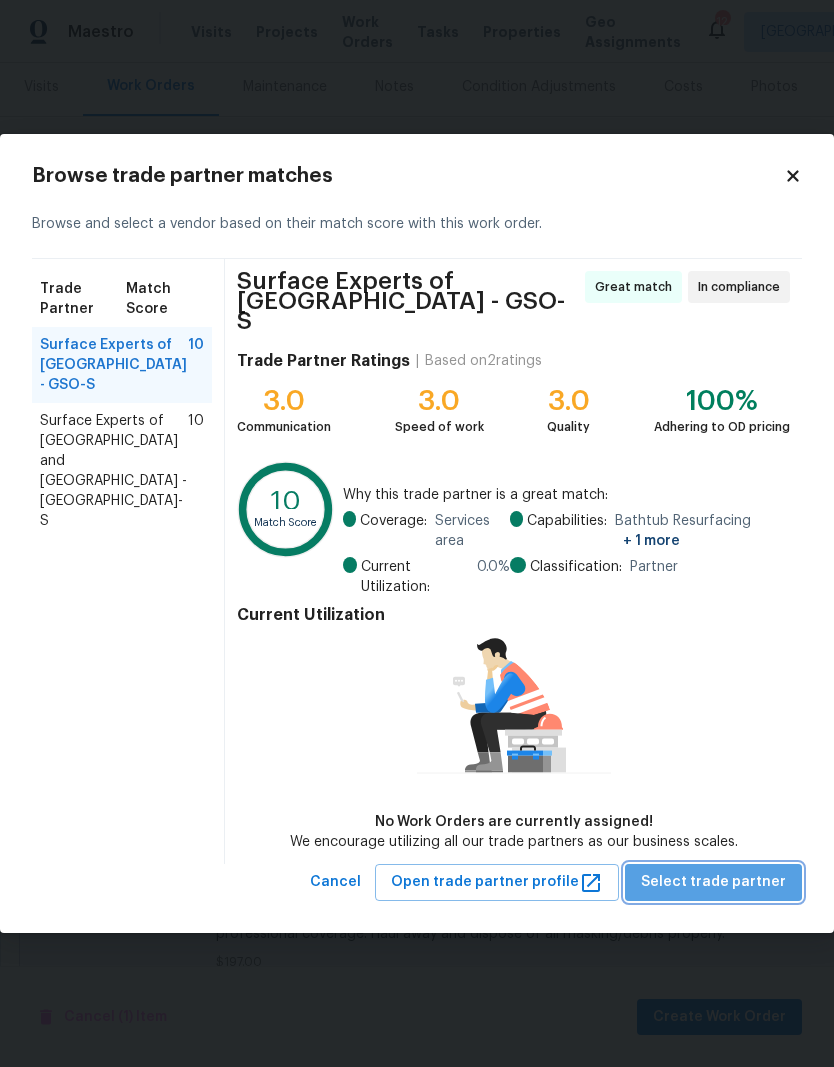 click on "Select trade partner" at bounding box center [713, 882] 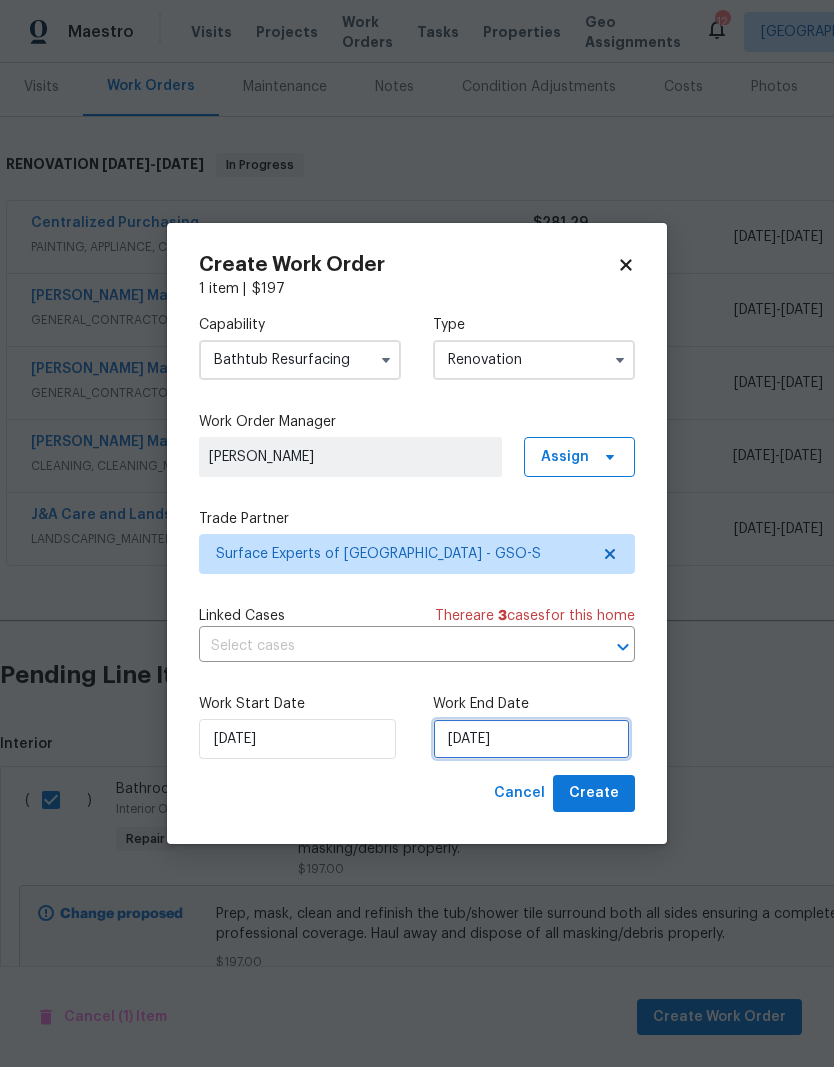 click on "[DATE]" at bounding box center (531, 739) 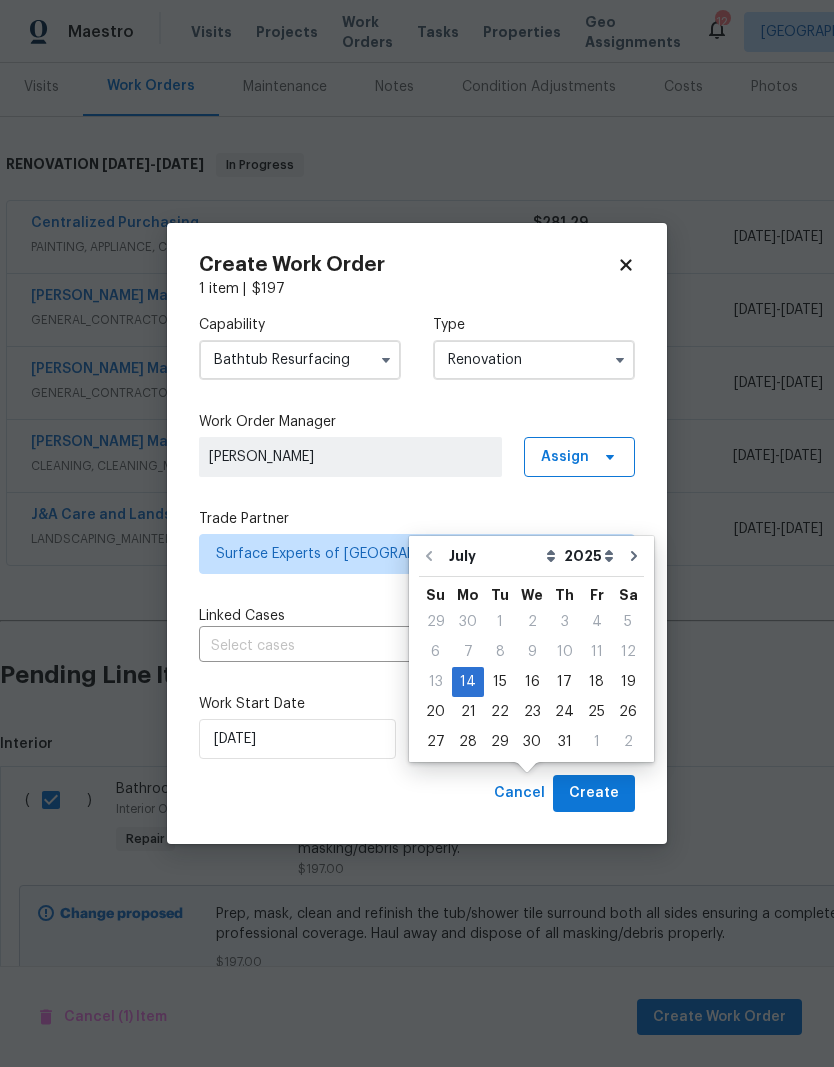 scroll, scrollTop: 71, scrollLeft: 0, axis: vertical 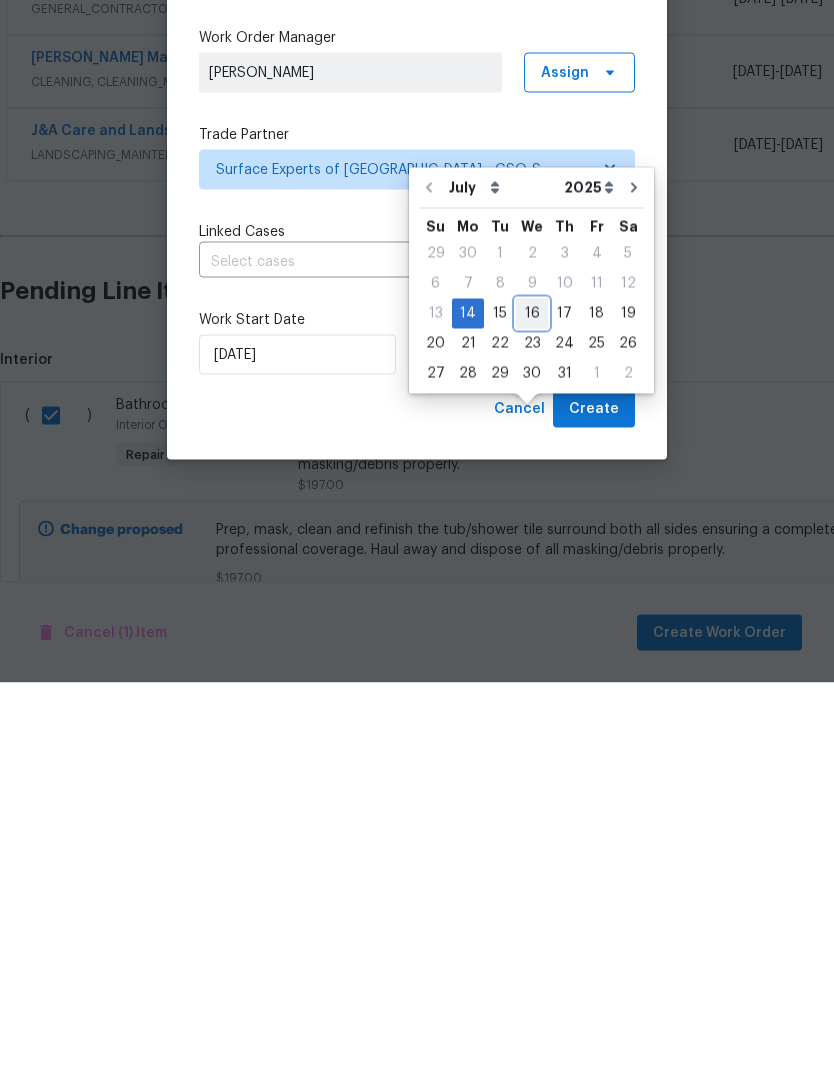 click on "16" at bounding box center (532, 698) 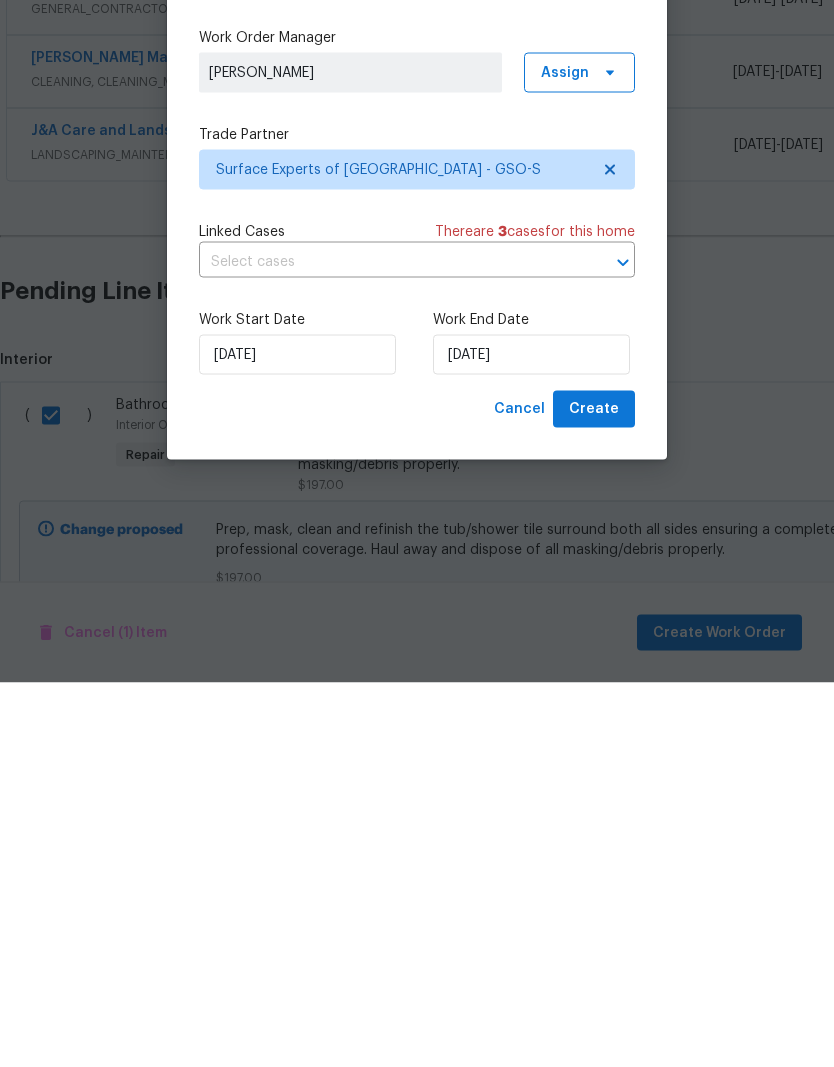 scroll, scrollTop: 79, scrollLeft: 0, axis: vertical 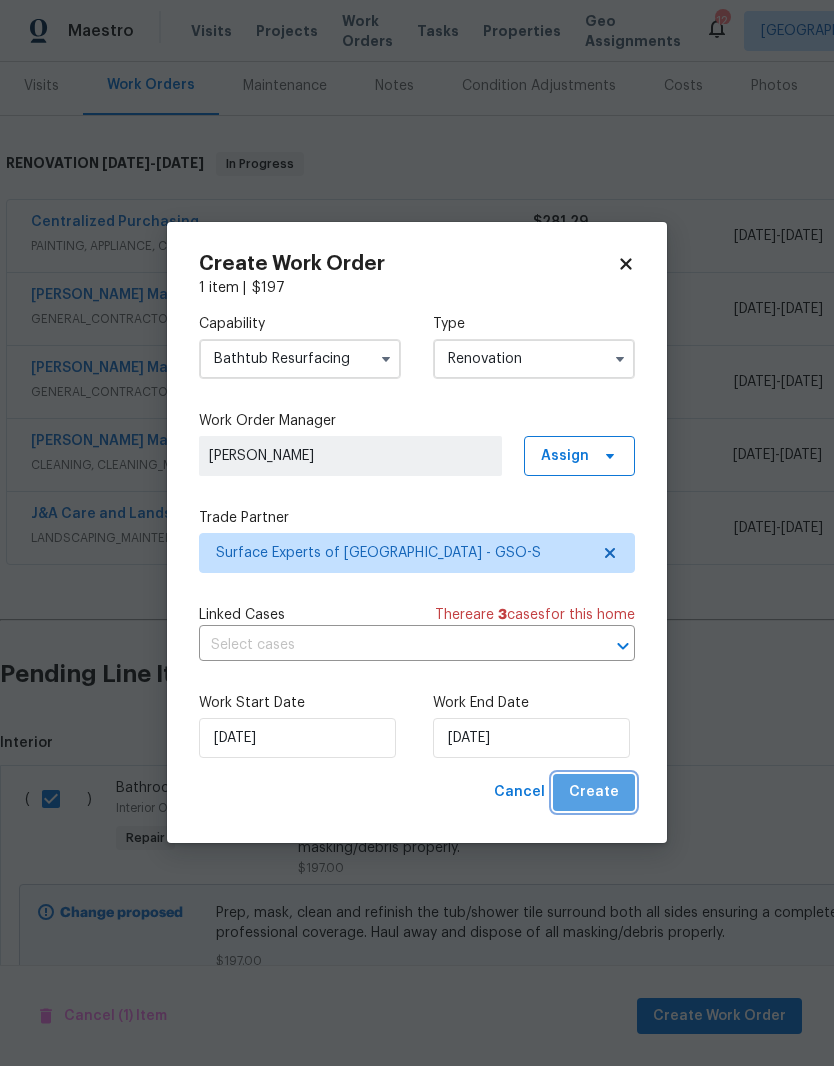 click on "Create" at bounding box center [594, 793] 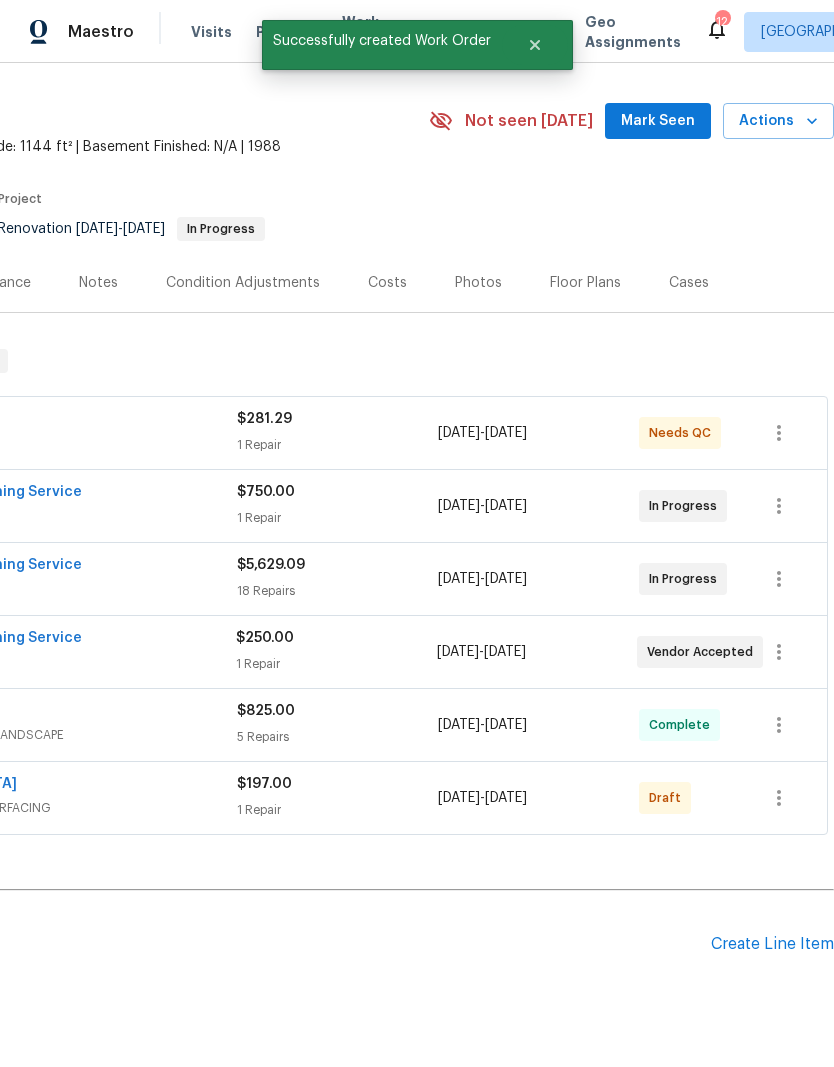 scroll, scrollTop: 50, scrollLeft: 296, axis: both 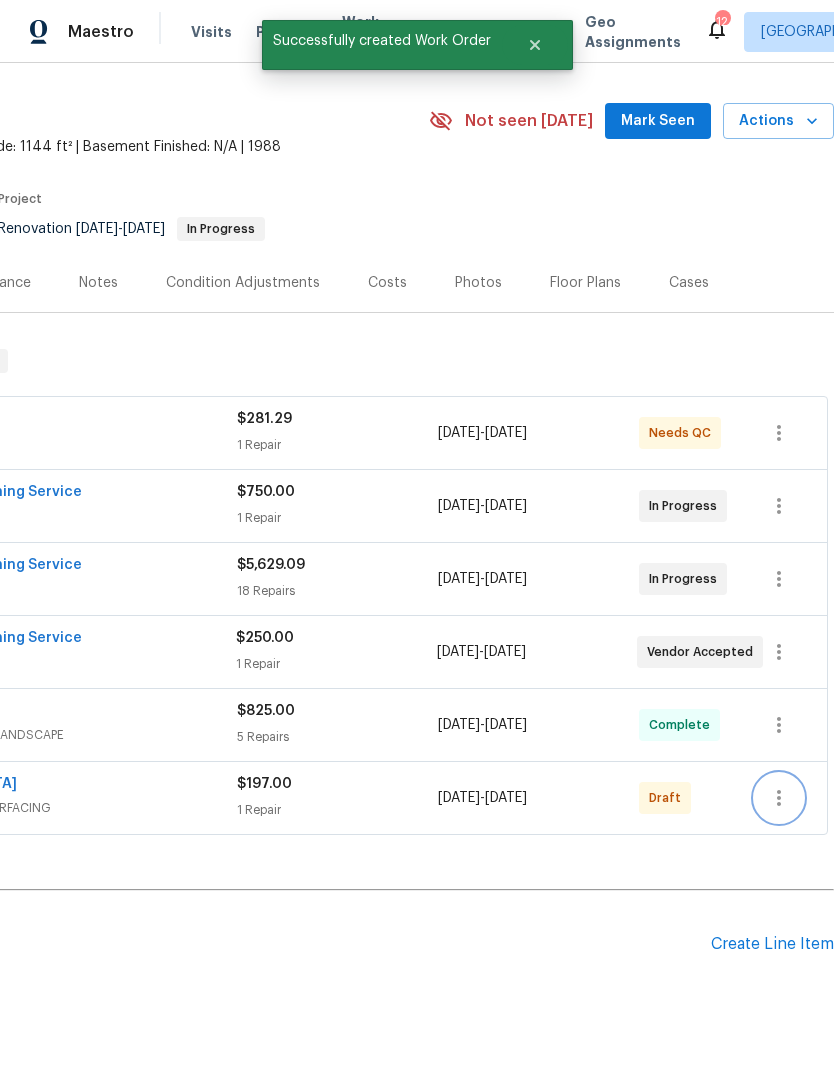 click 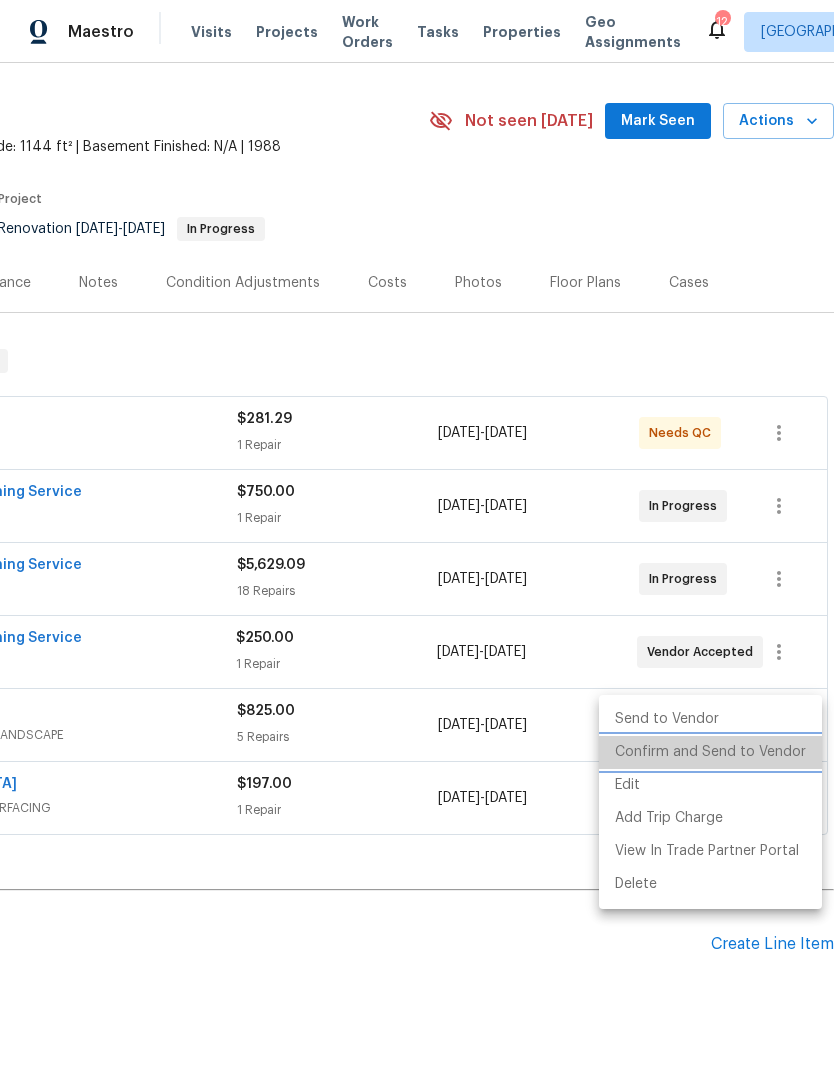 click on "Confirm and Send to Vendor" at bounding box center [710, 752] 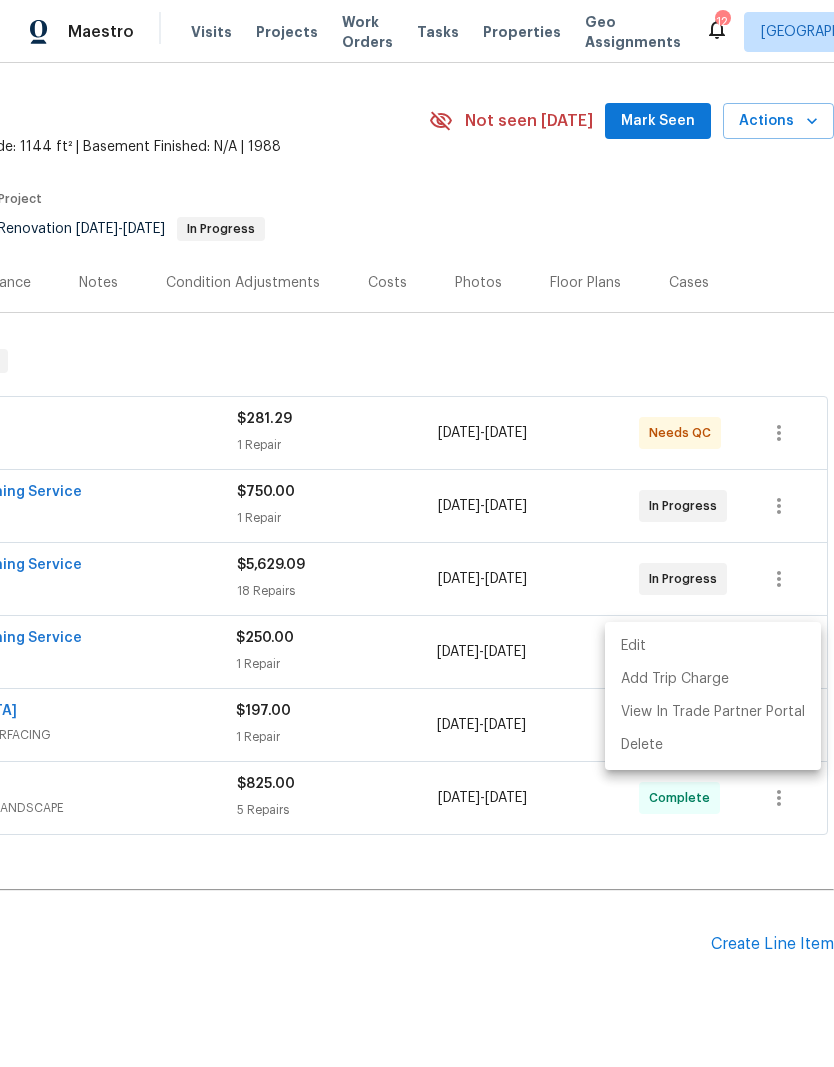 click at bounding box center (417, 533) 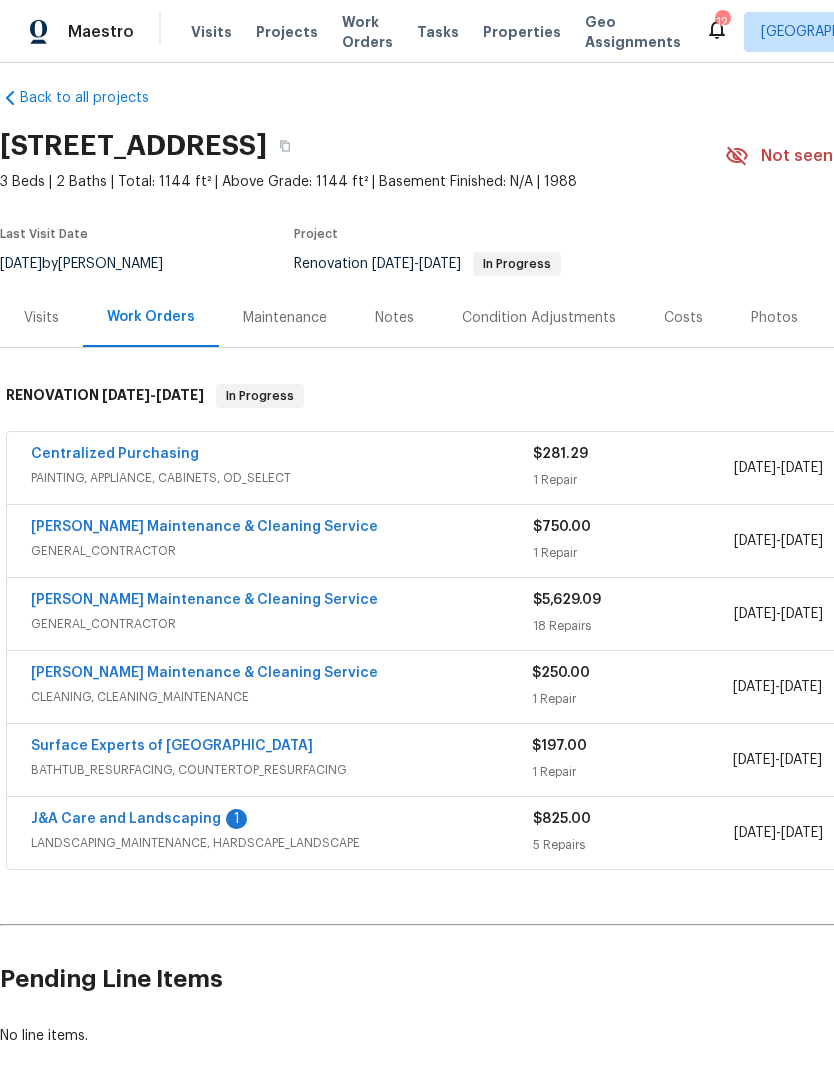 scroll, scrollTop: 13, scrollLeft: 0, axis: vertical 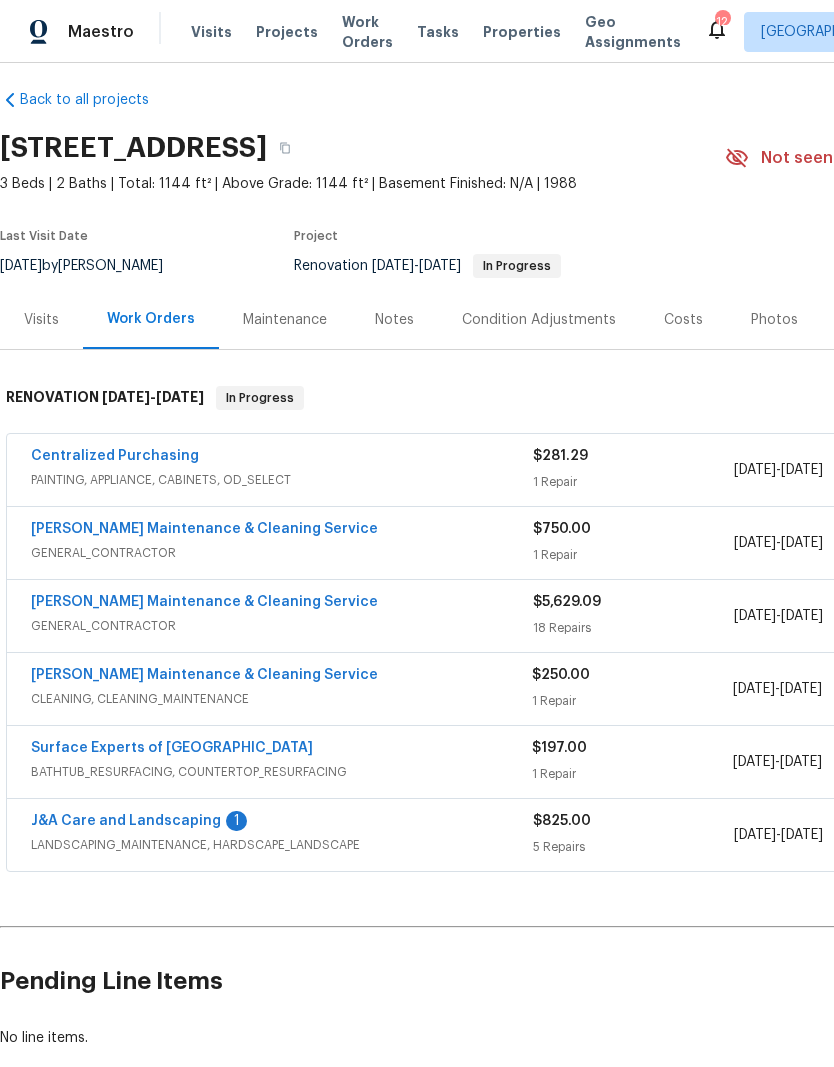 click on "Surface Experts of [GEOGRAPHIC_DATA]" at bounding box center (172, 748) 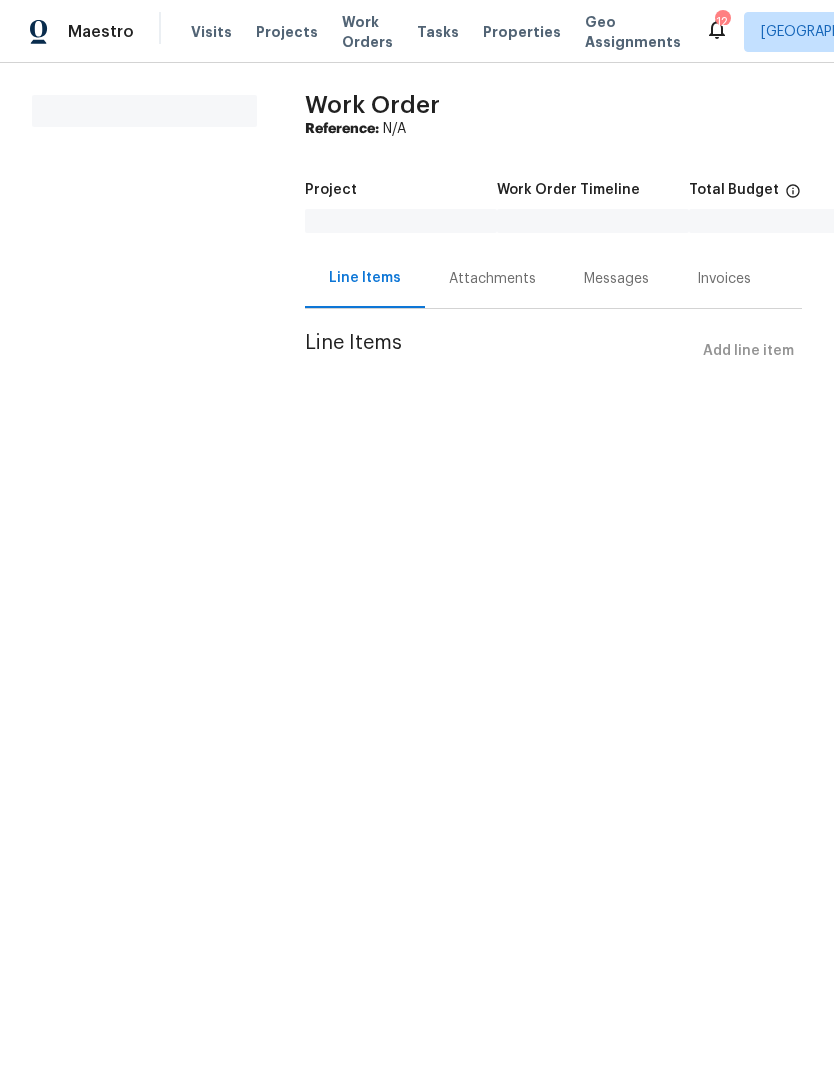 scroll, scrollTop: 0, scrollLeft: 0, axis: both 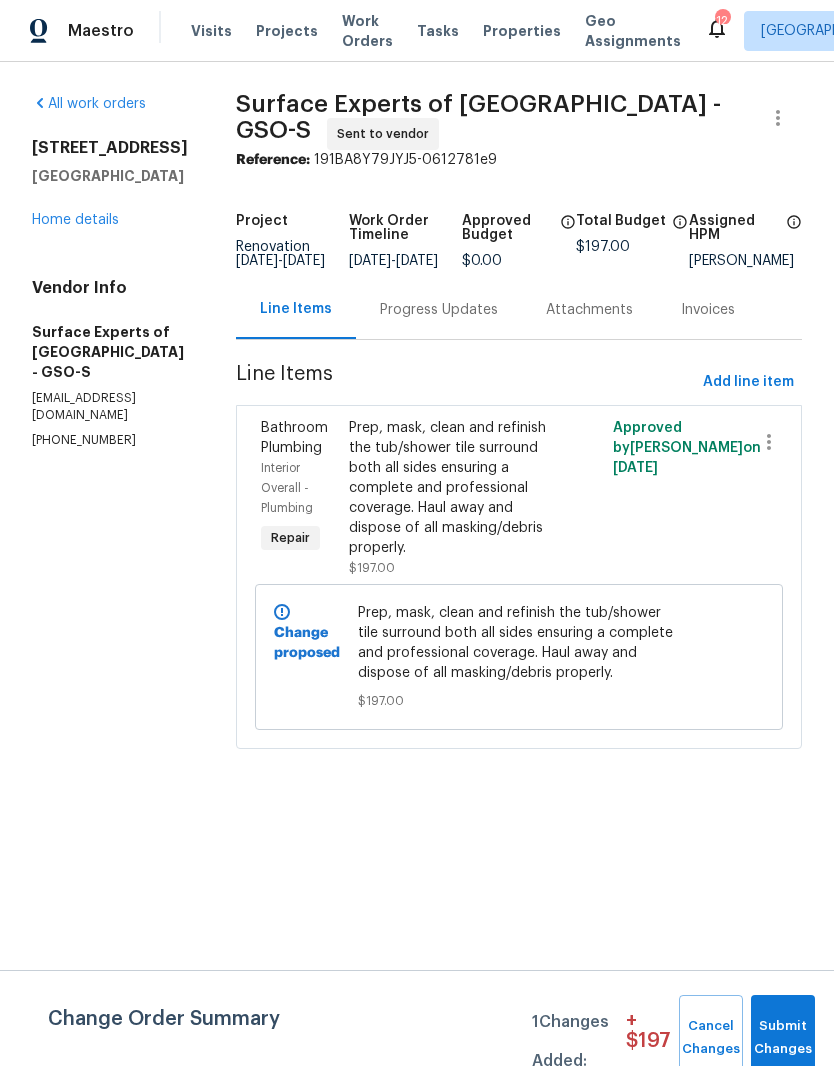 click on "Progress Updates" at bounding box center (439, 311) 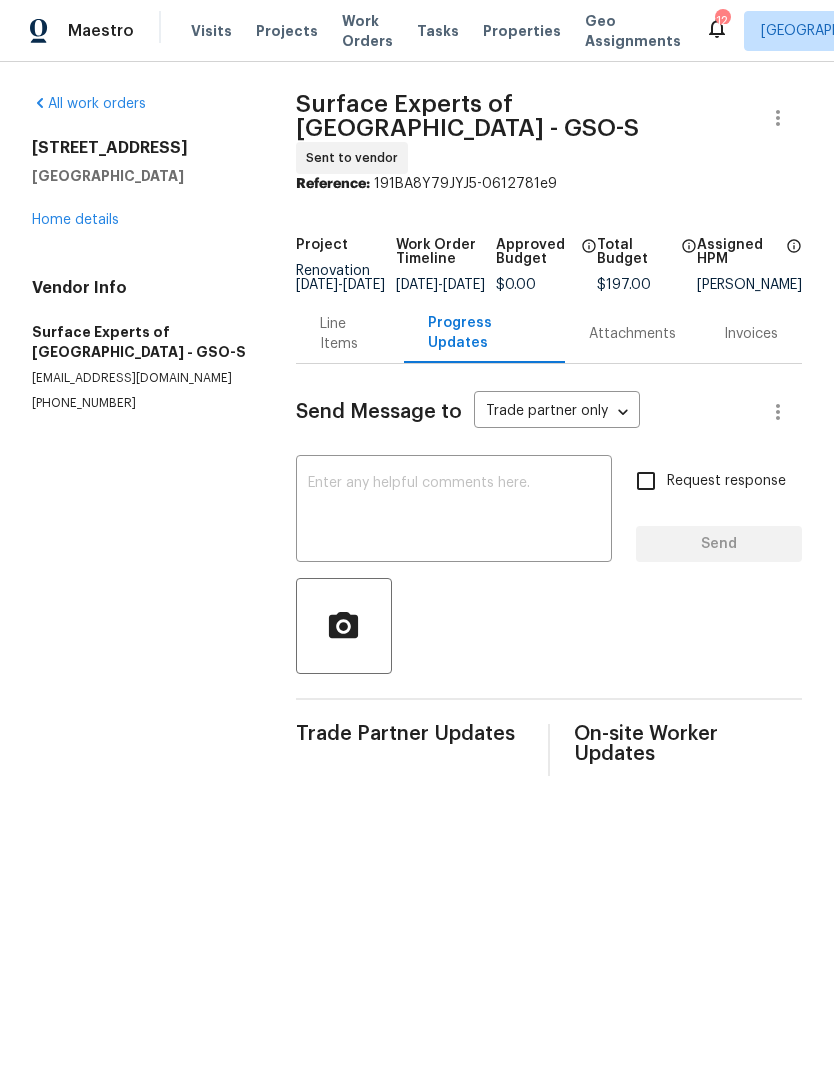 click on "x ​" at bounding box center (454, 512) 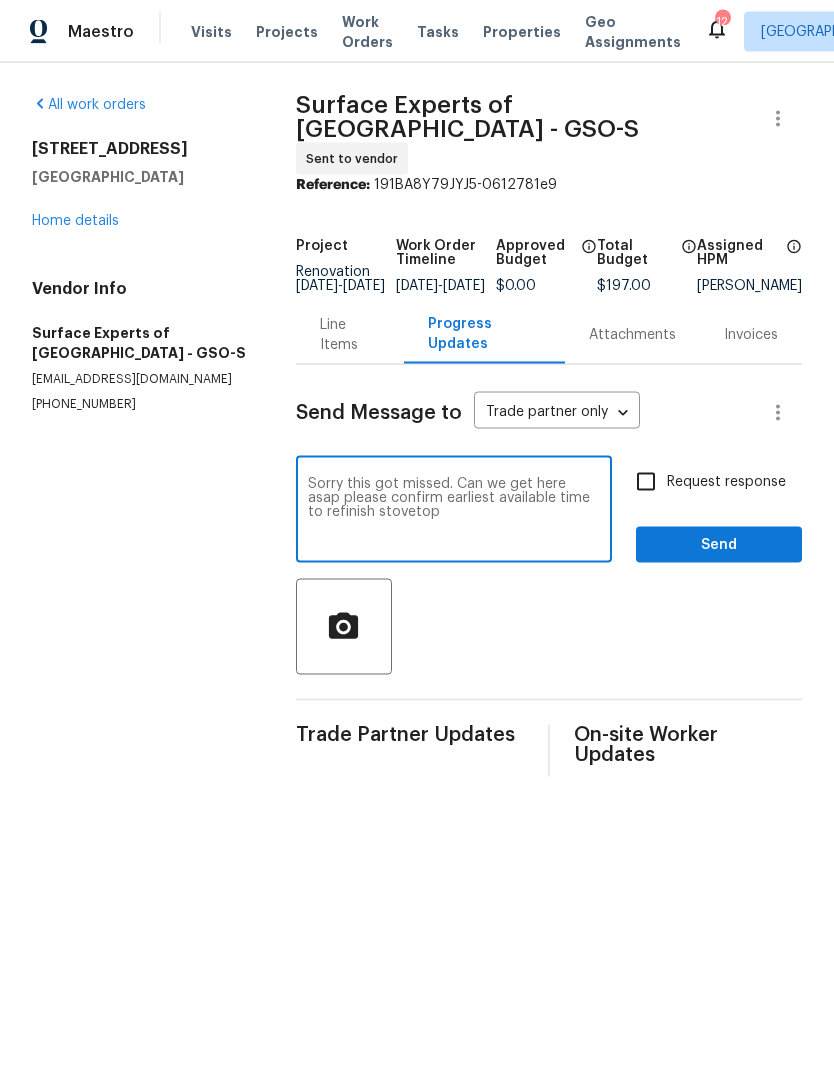 type on "Sorry this got missed. Can we get here asap please confirm earliest available time to refinish stovetop" 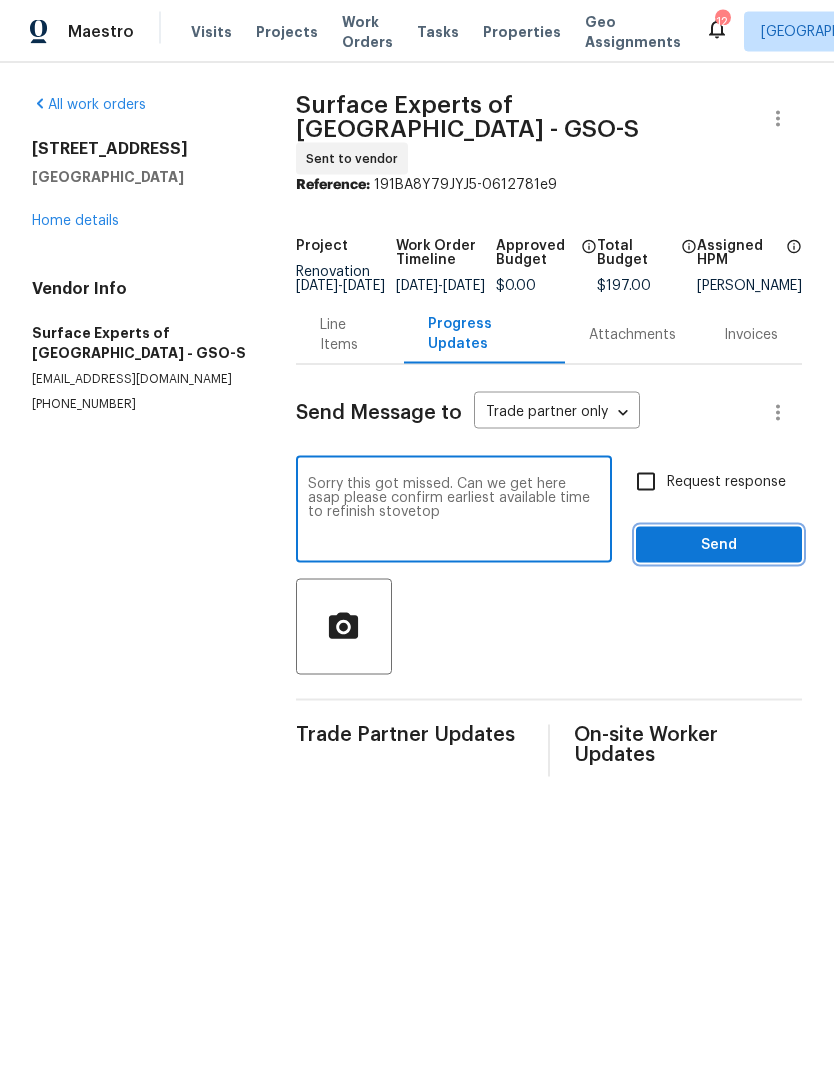click on "Send" at bounding box center [719, 545] 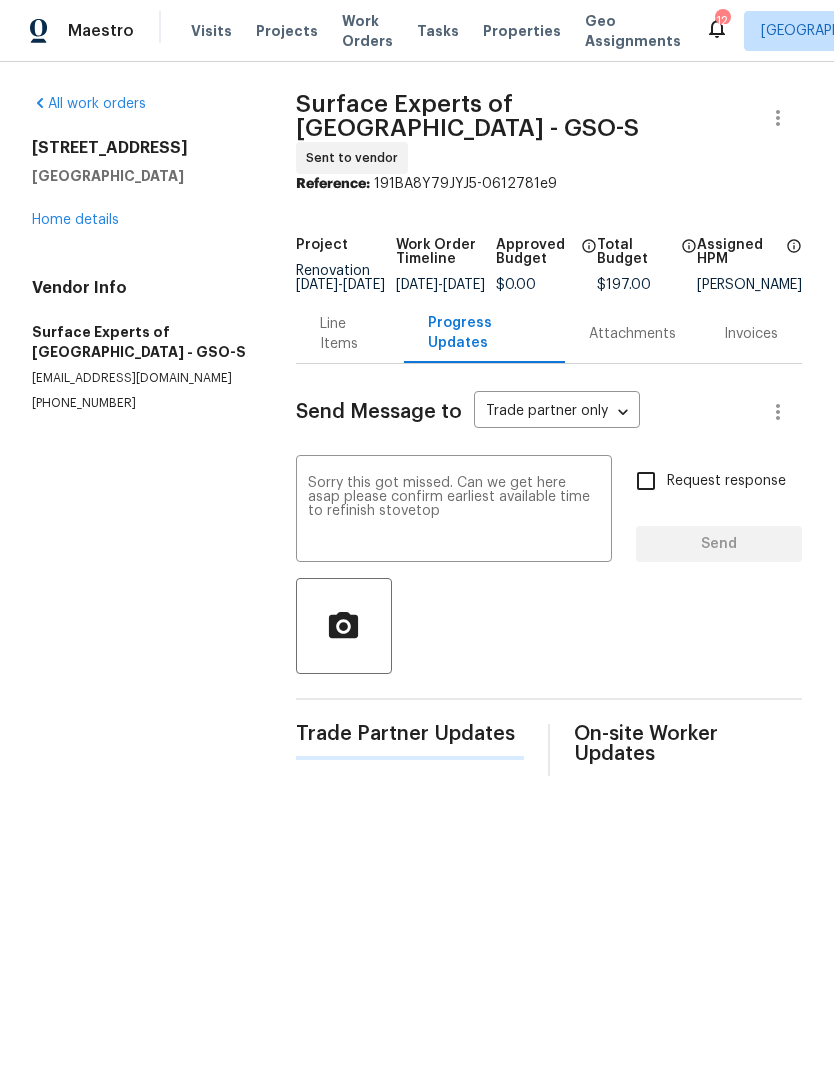 type 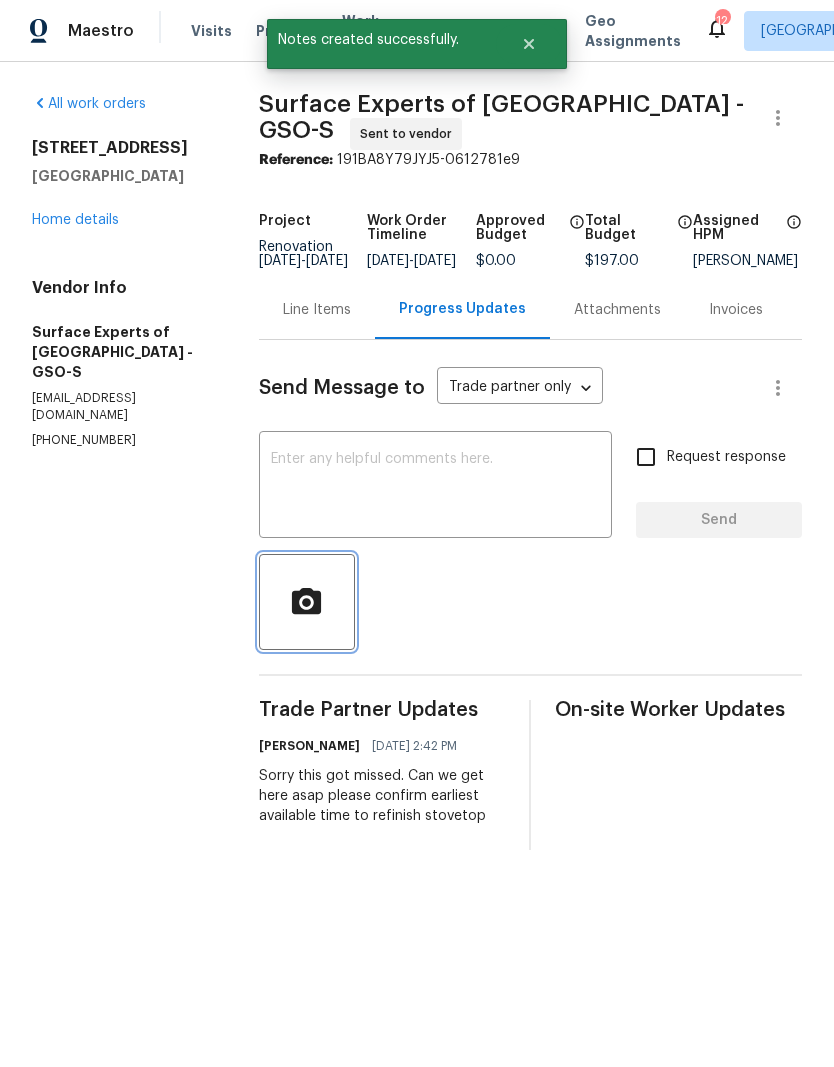 click 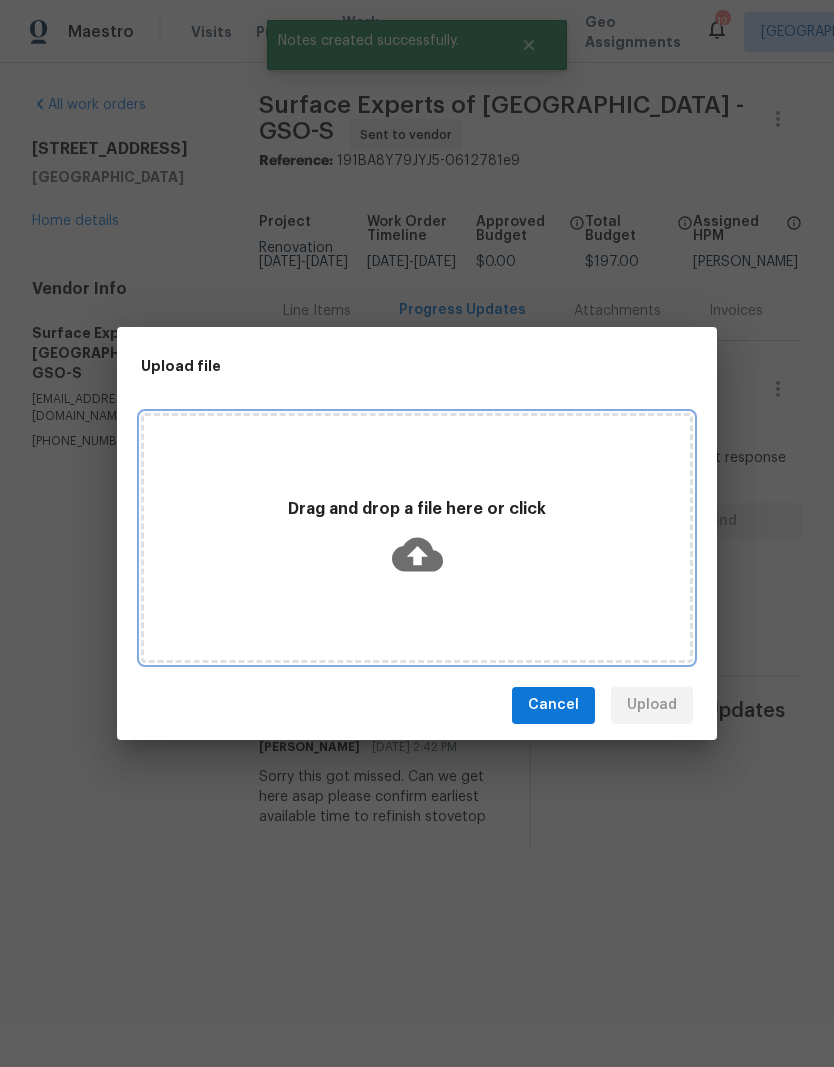 click 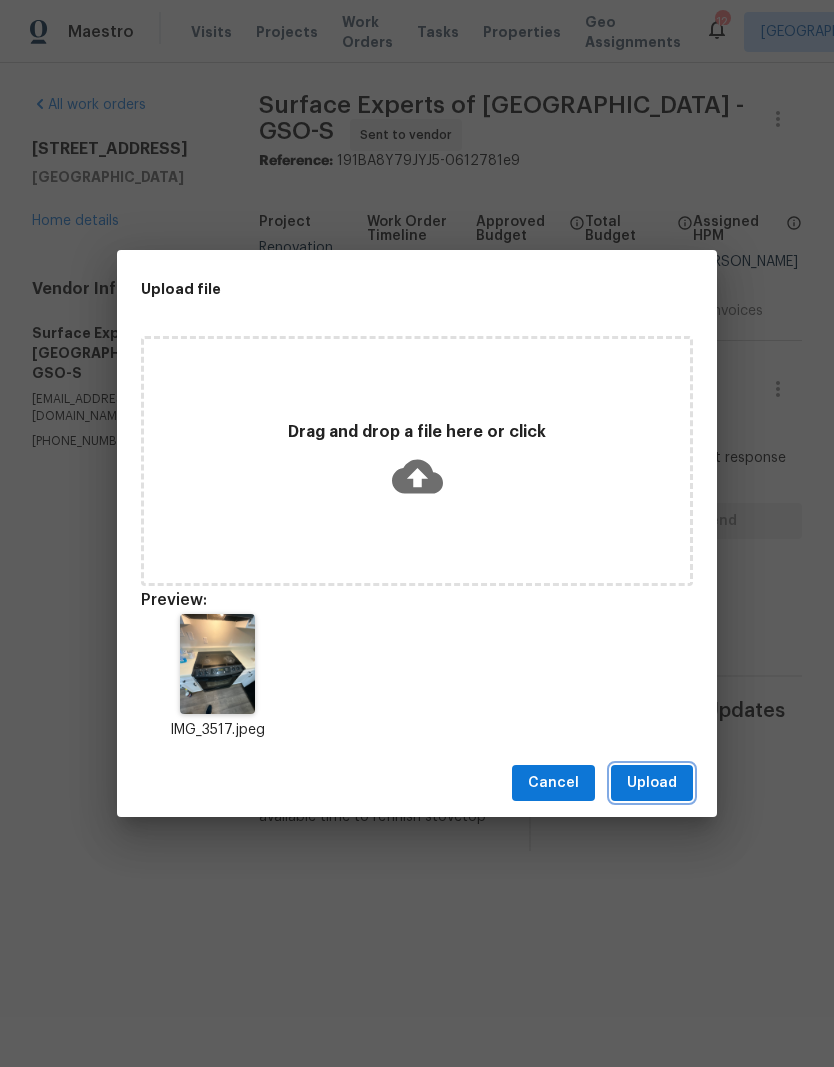 click on "Upload" at bounding box center (652, 783) 